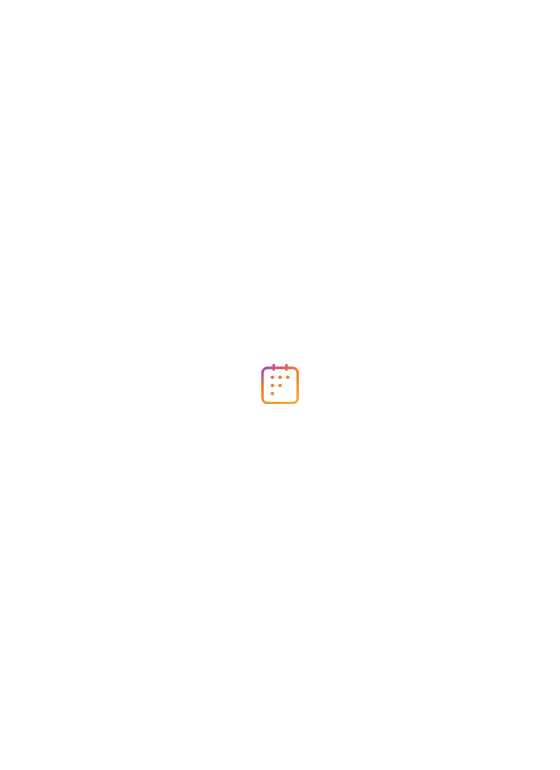 scroll, scrollTop: 0, scrollLeft: 0, axis: both 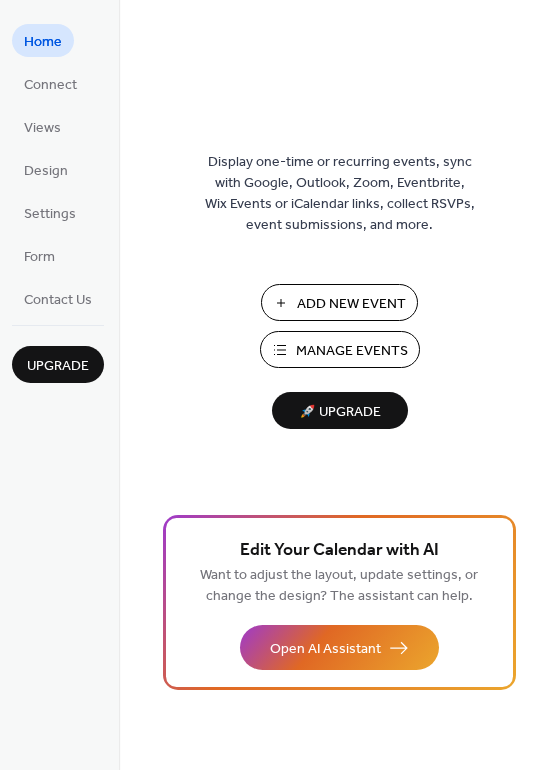 click on "Add New Event" at bounding box center [351, 304] 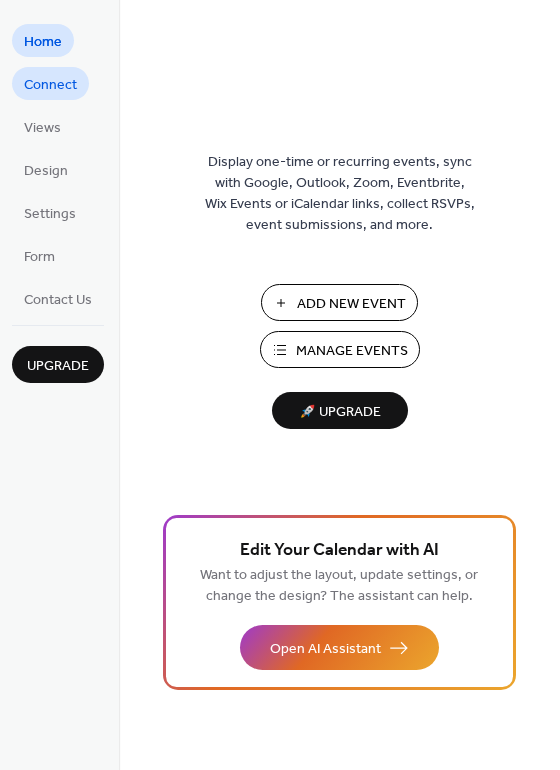 click on "Connect" at bounding box center [50, 85] 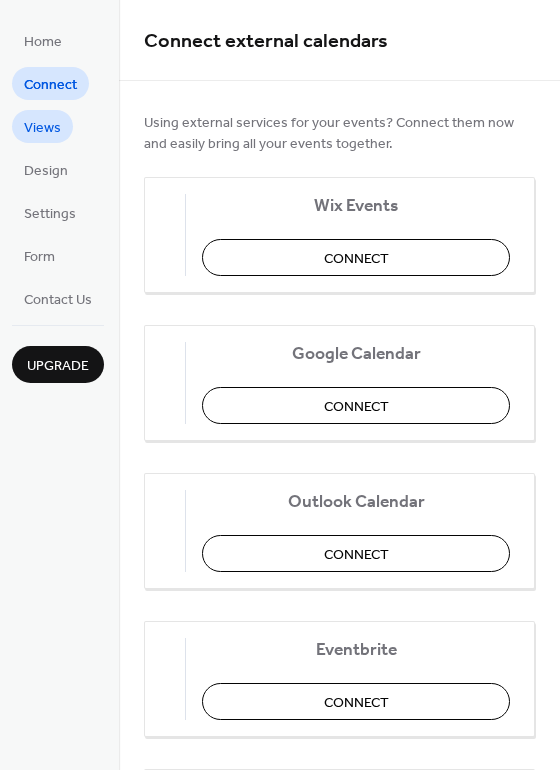 click on "Views" at bounding box center (42, 128) 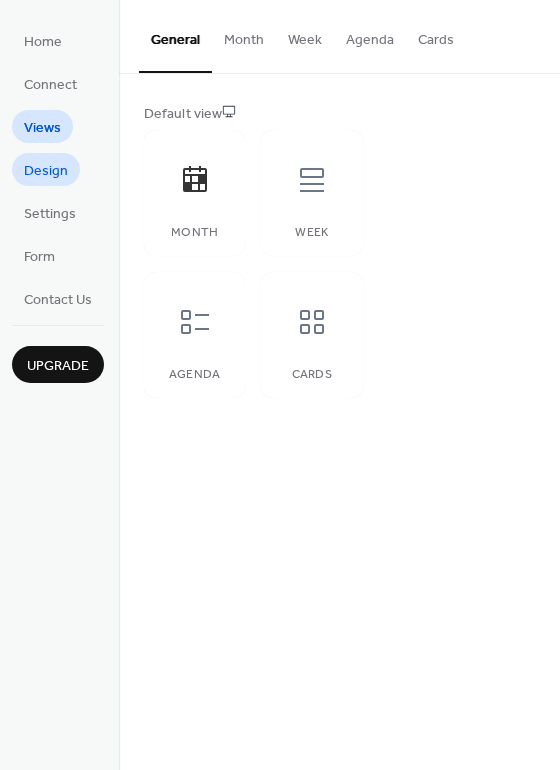 click on "Design" at bounding box center (46, 171) 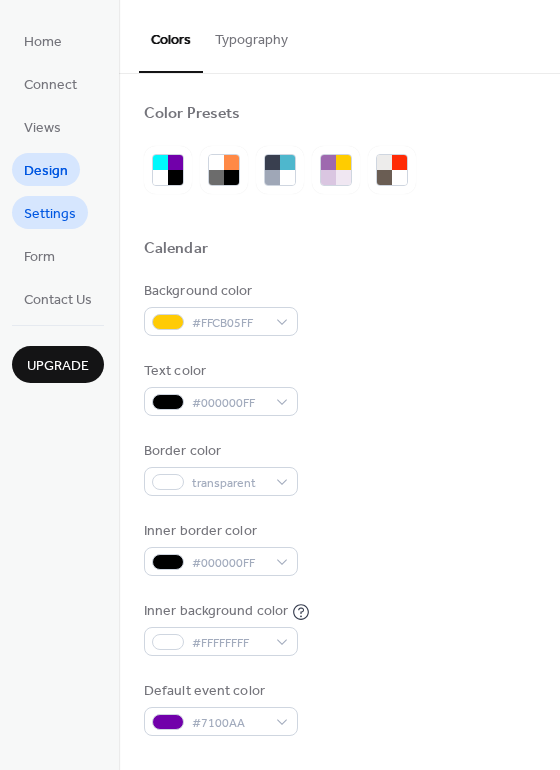 click on "Settings" at bounding box center [50, 214] 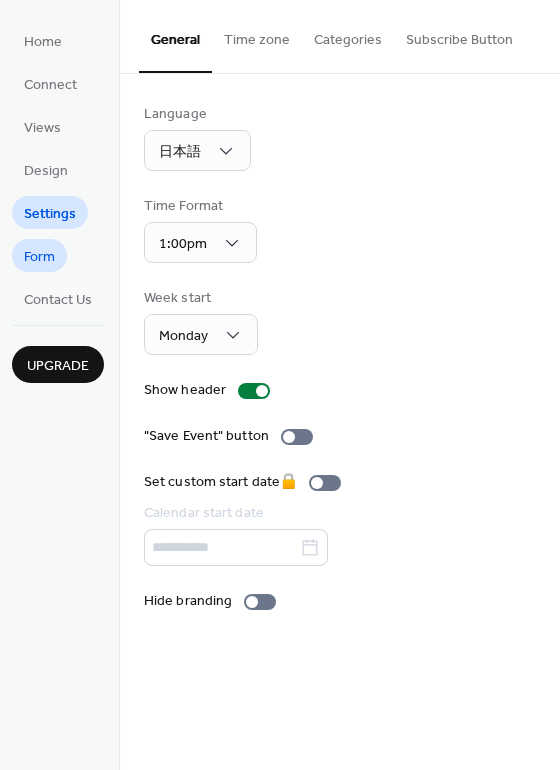 click on "Form" at bounding box center (39, 257) 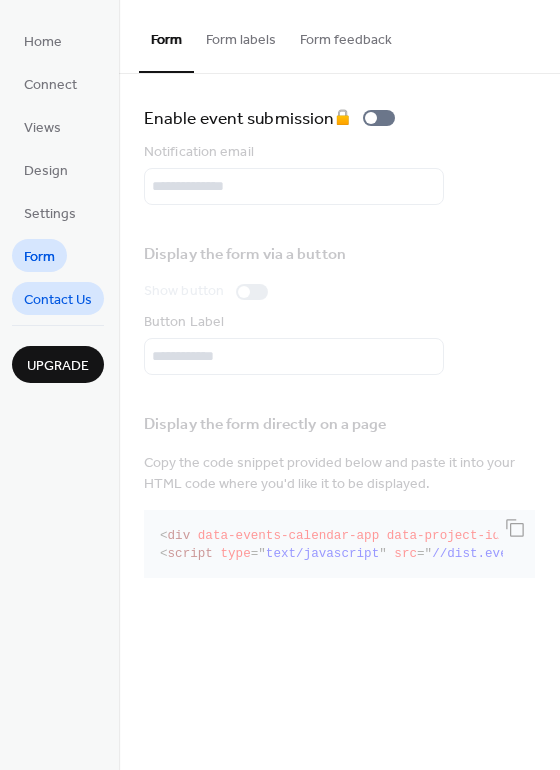 click on "Contact Us" at bounding box center [58, 300] 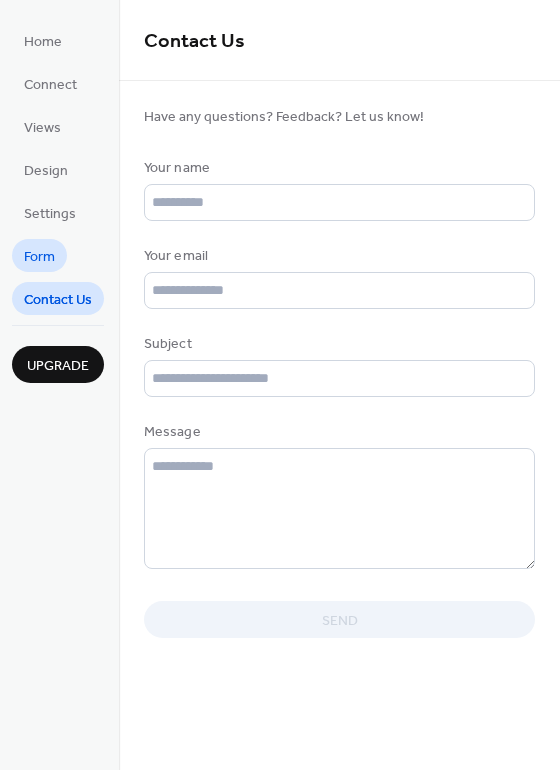 click on "Form" at bounding box center (39, 257) 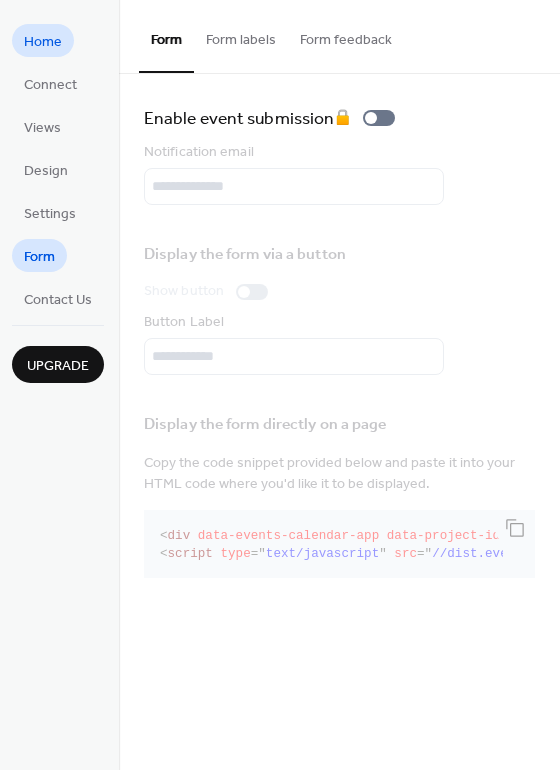click on "Home" at bounding box center [43, 42] 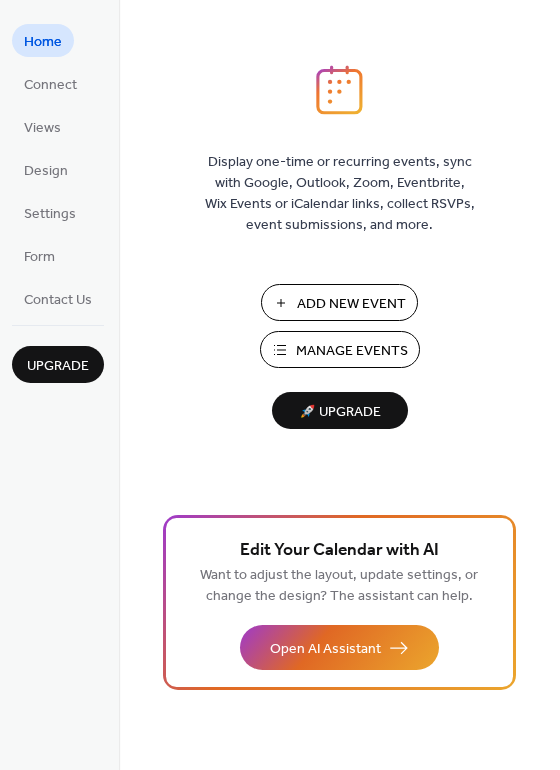 click on "Manage Events" at bounding box center [352, 351] 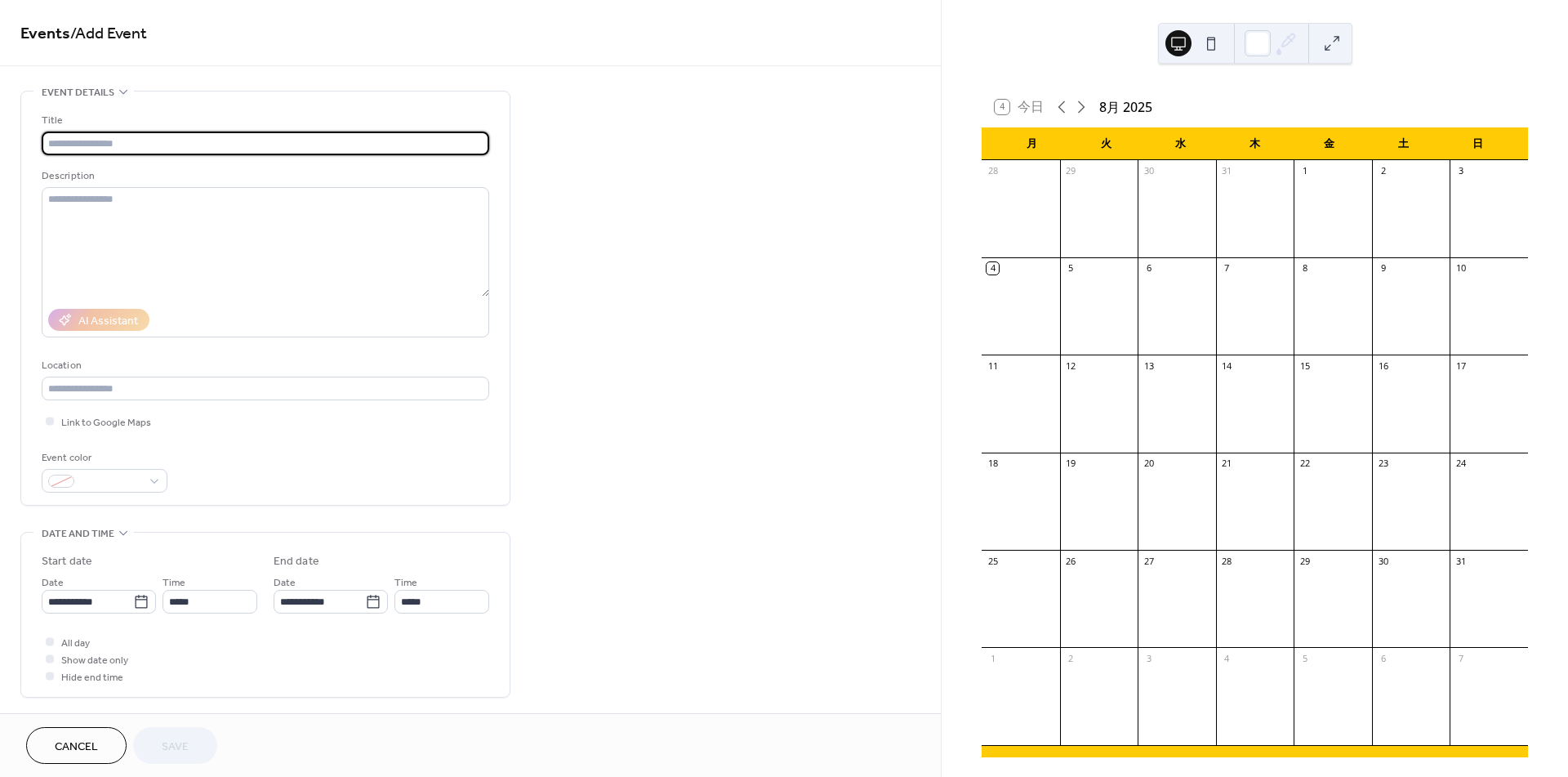 scroll, scrollTop: 0, scrollLeft: 0, axis: both 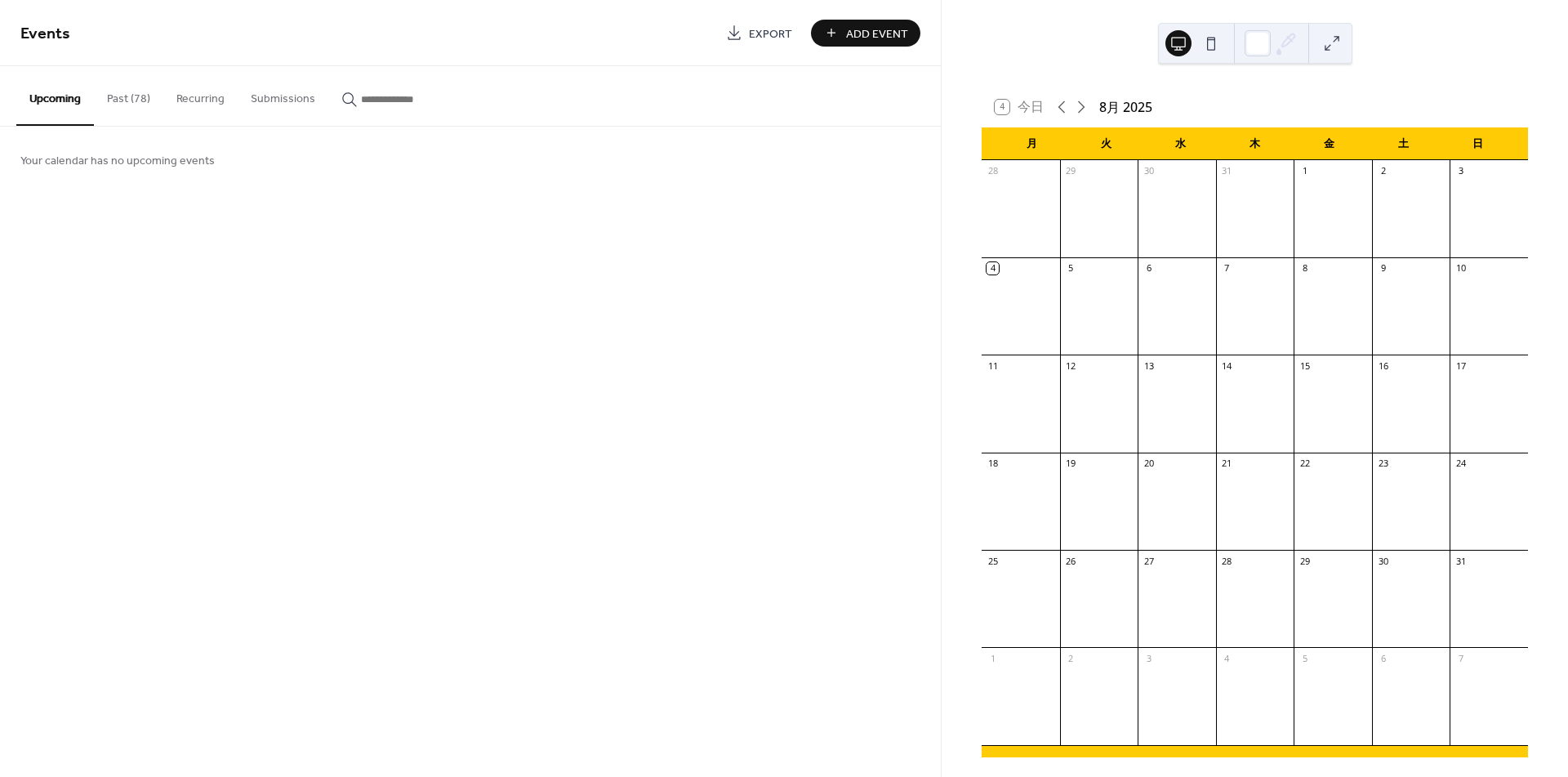 click on "Past (78)" at bounding box center [128, 95] 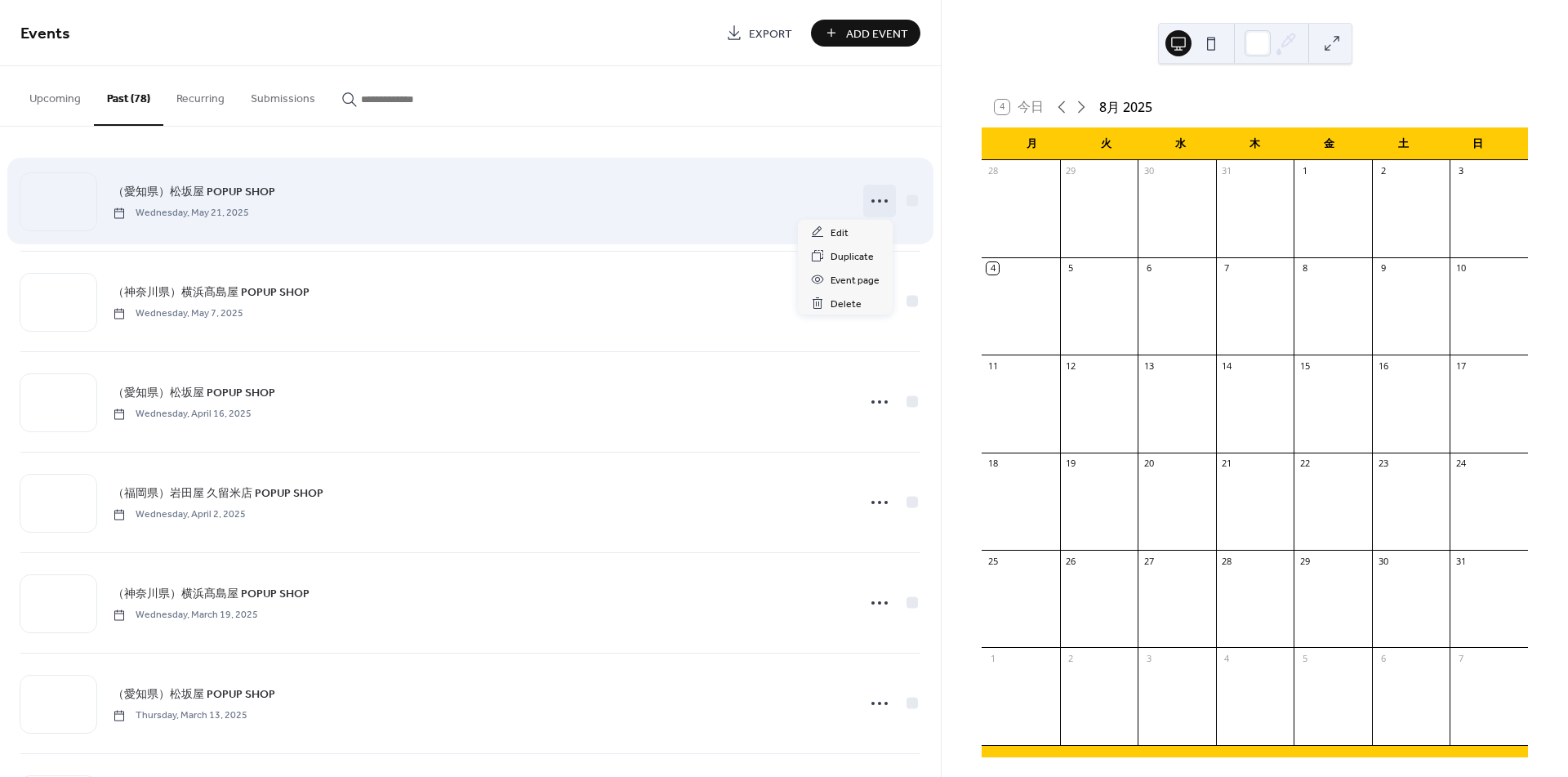 click 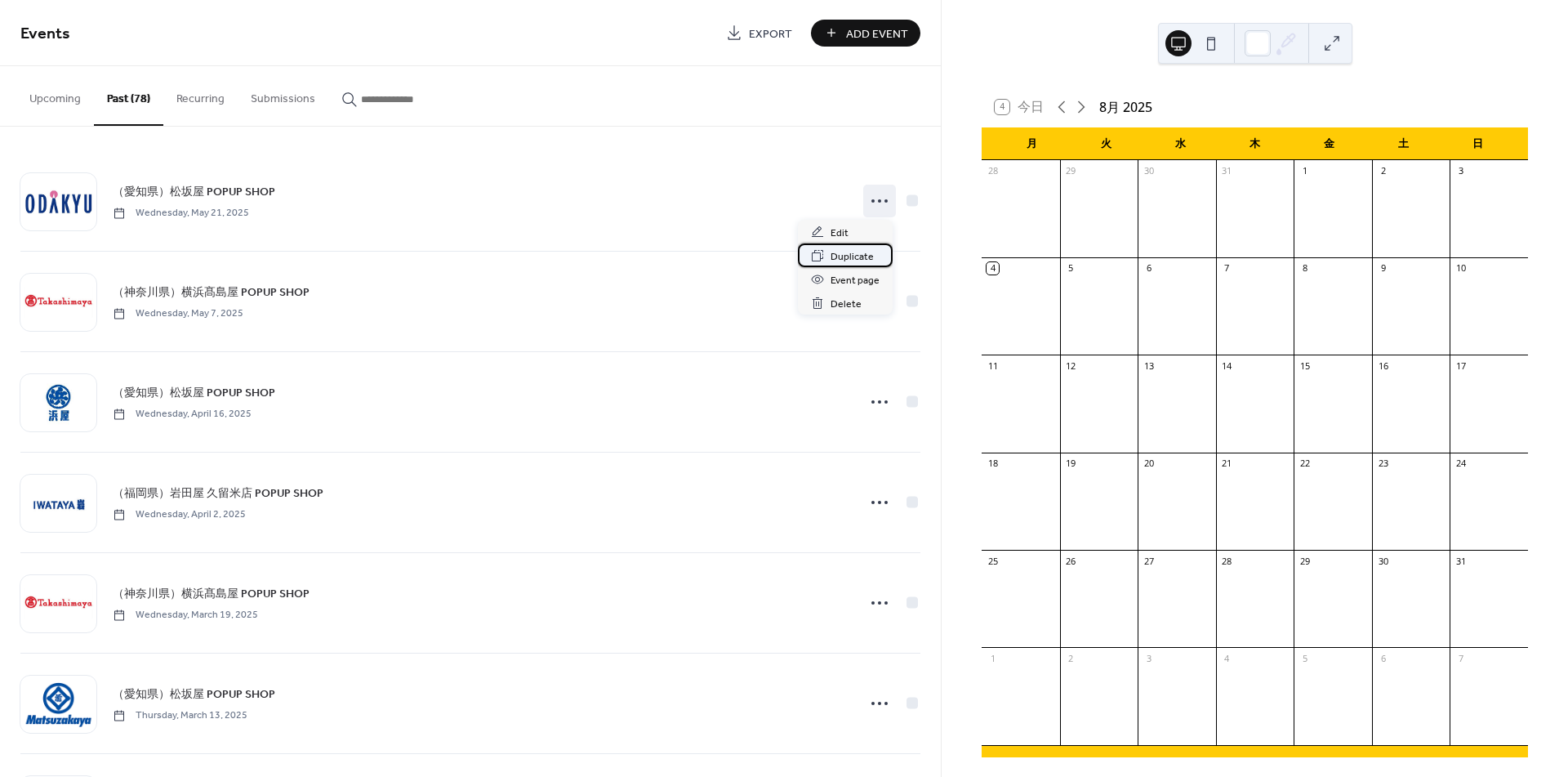 click on "Duplicate" at bounding box center [852, 257] 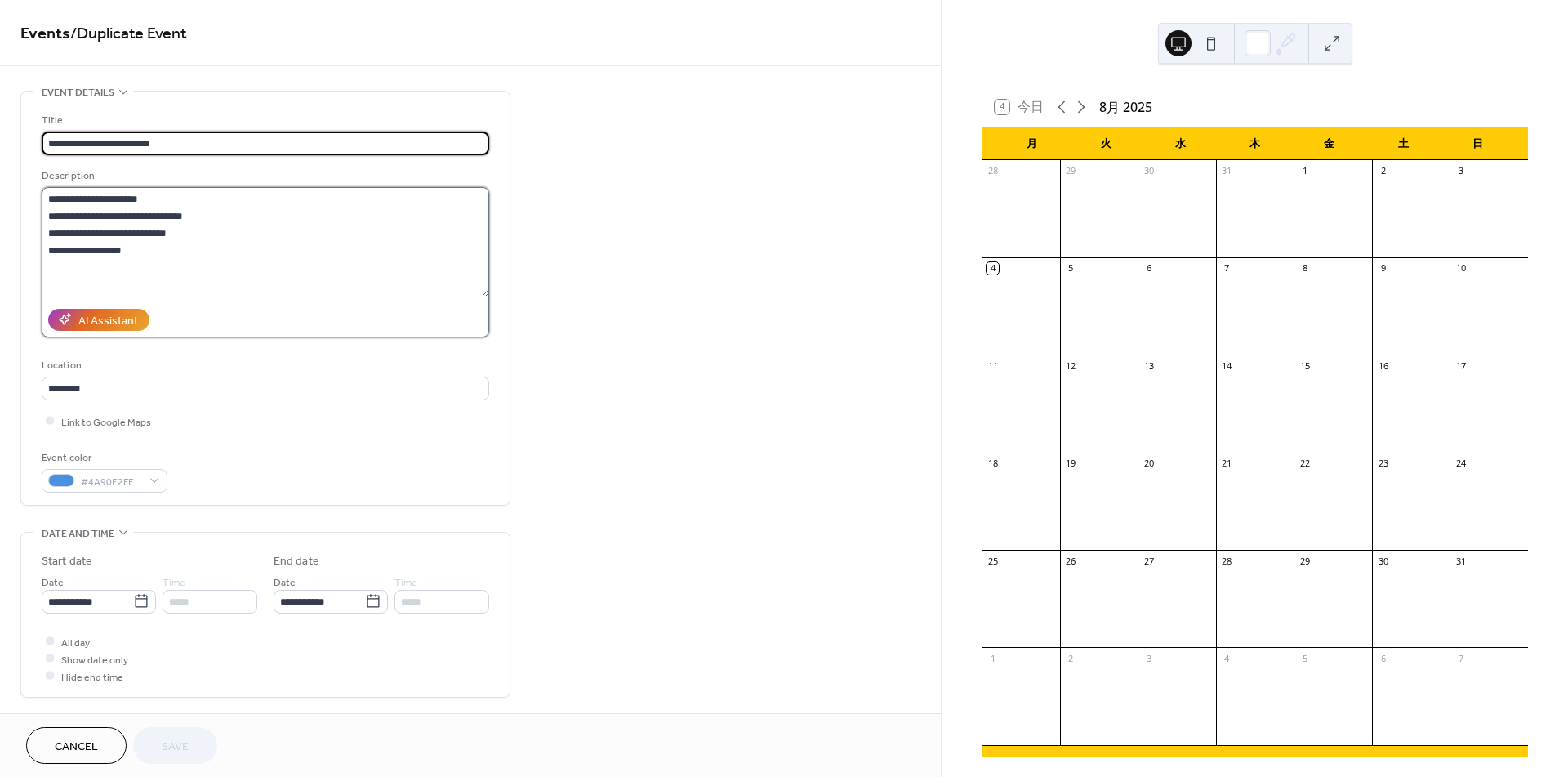 drag, startPoint x: 85, startPoint y: 197, endPoint x: 196, endPoint y: 257, distance: 126.17845 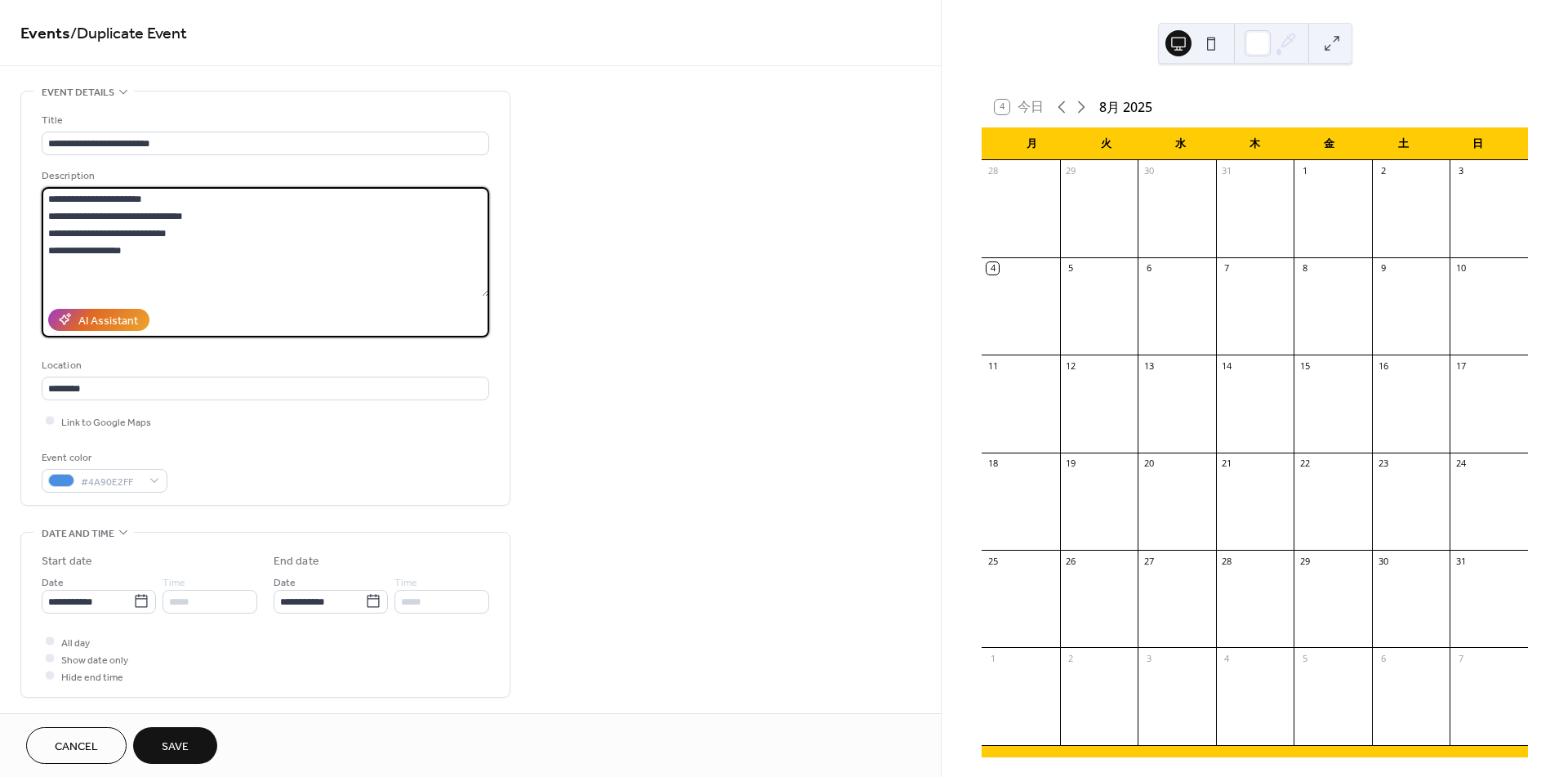 click on "**********" at bounding box center (265, 242) 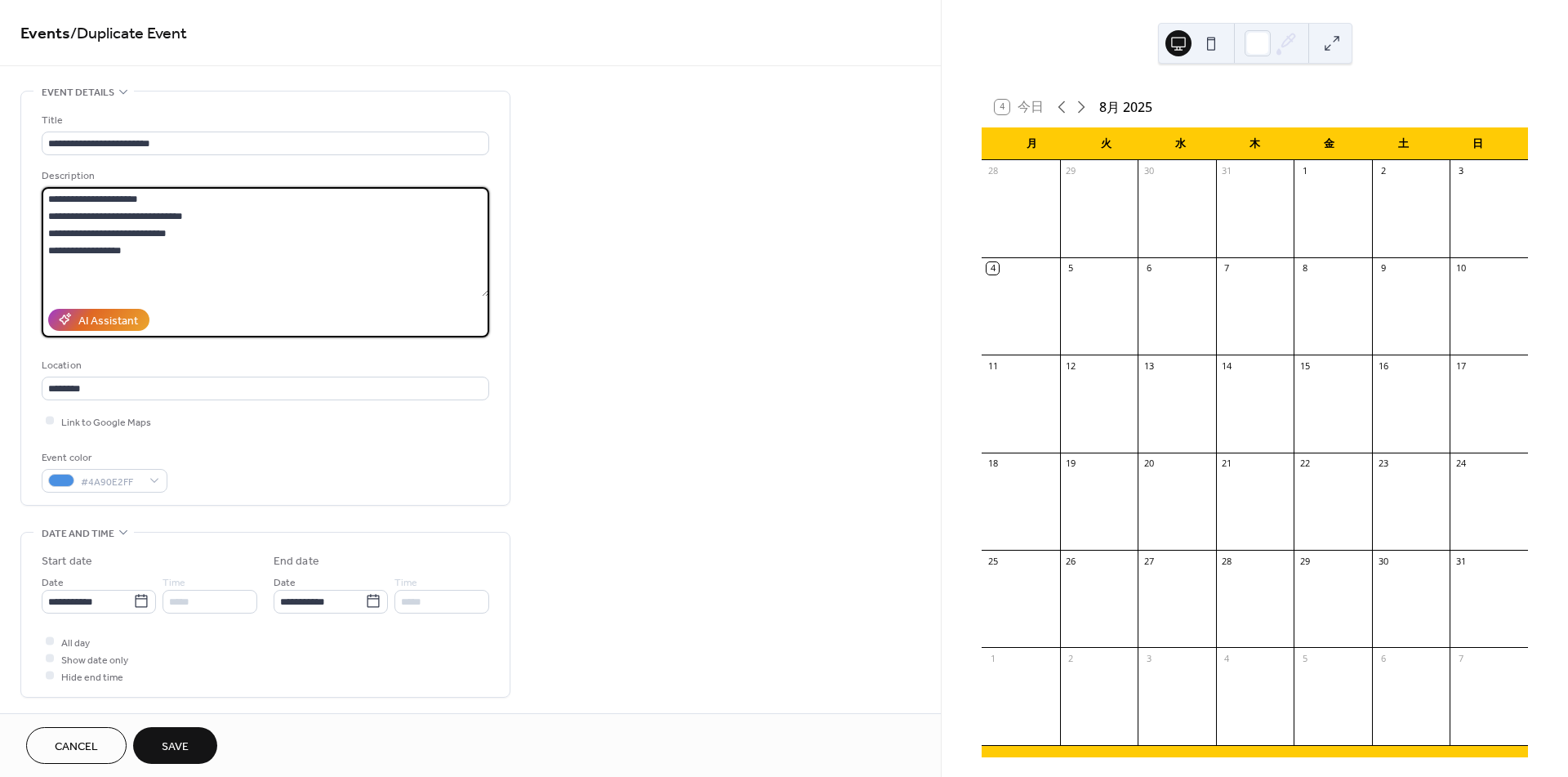 click on "**********" at bounding box center [265, 242] 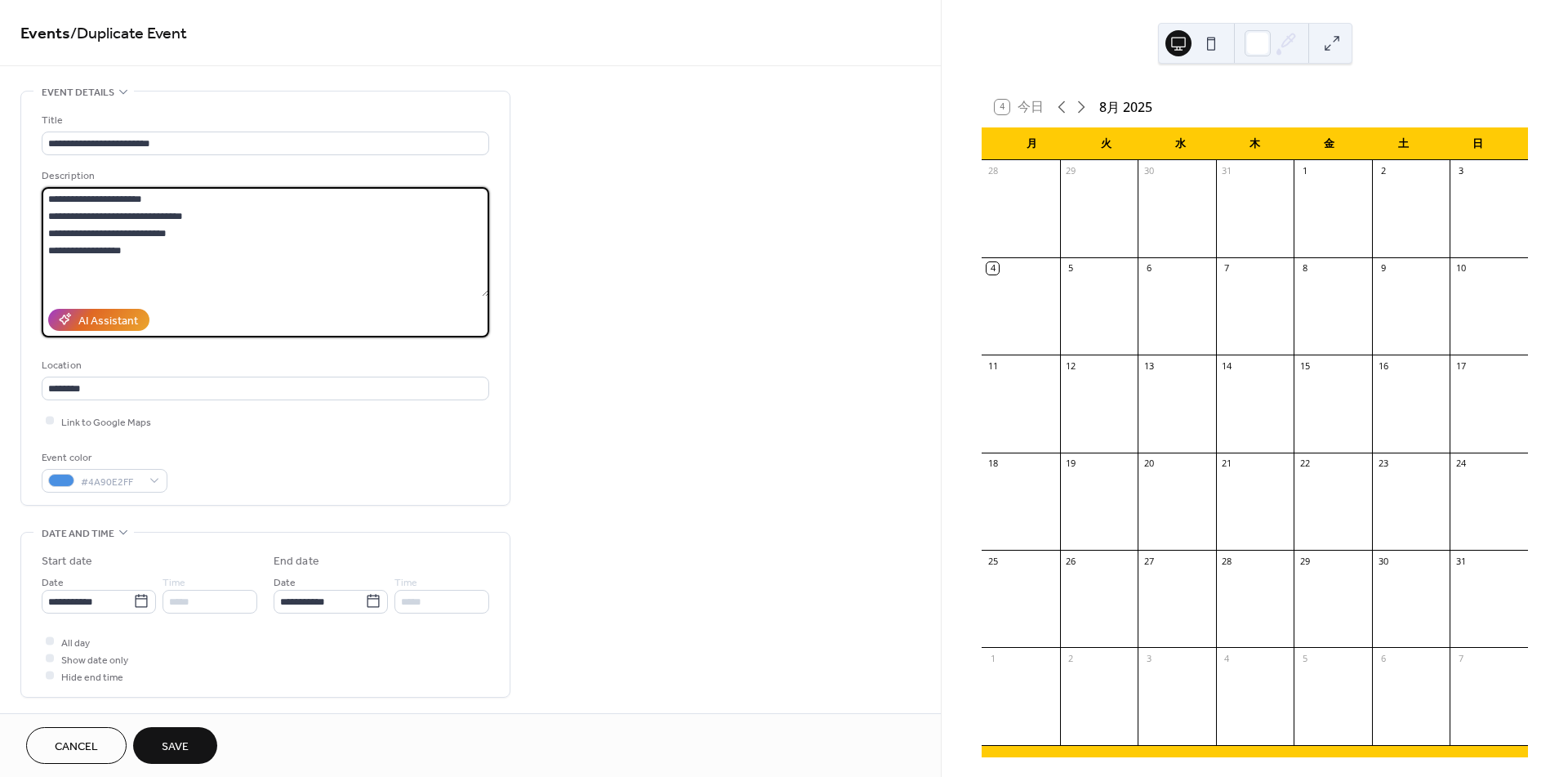 click on "**********" at bounding box center (265, 242) 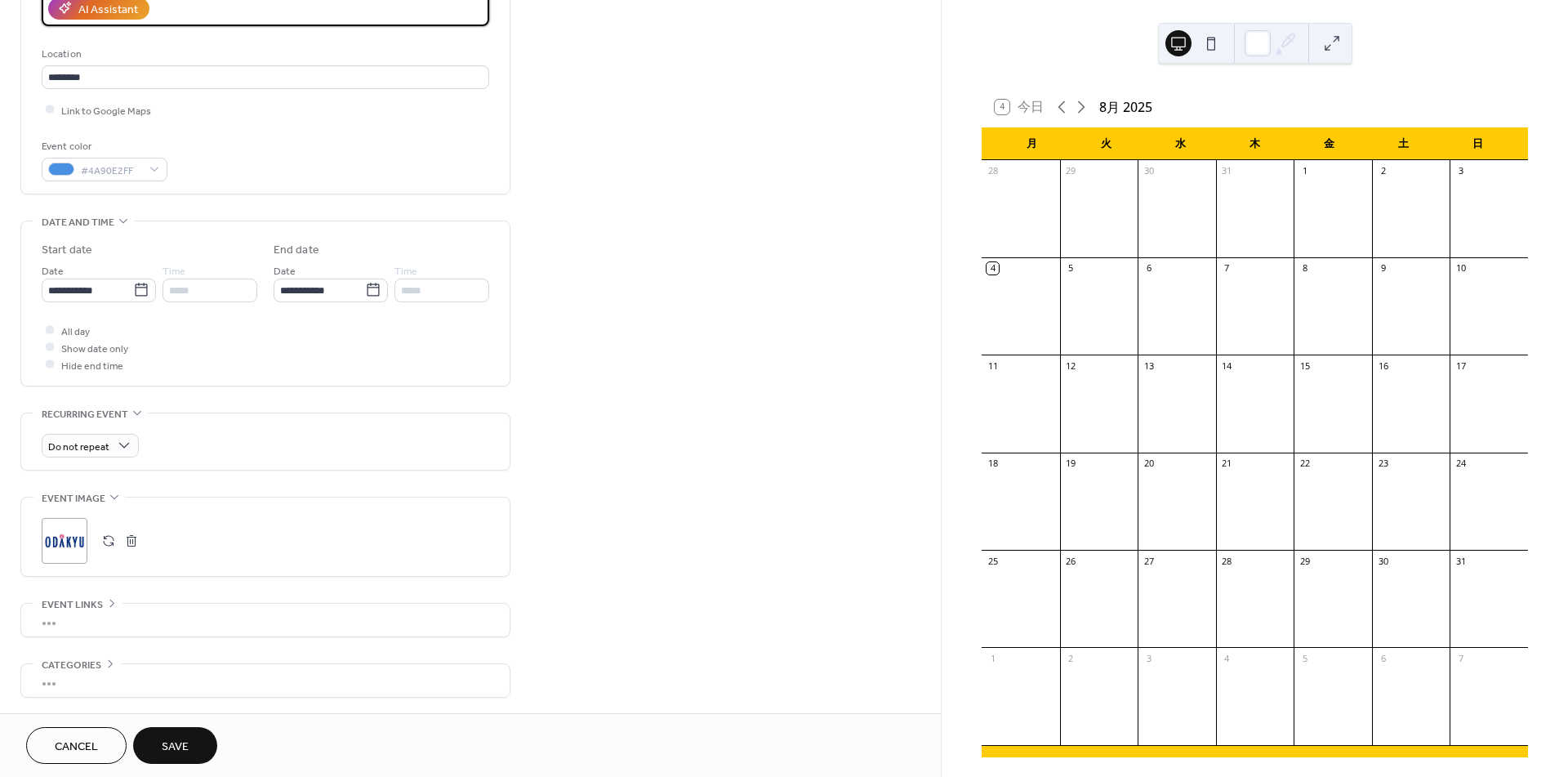 scroll, scrollTop: 373, scrollLeft: 0, axis: vertical 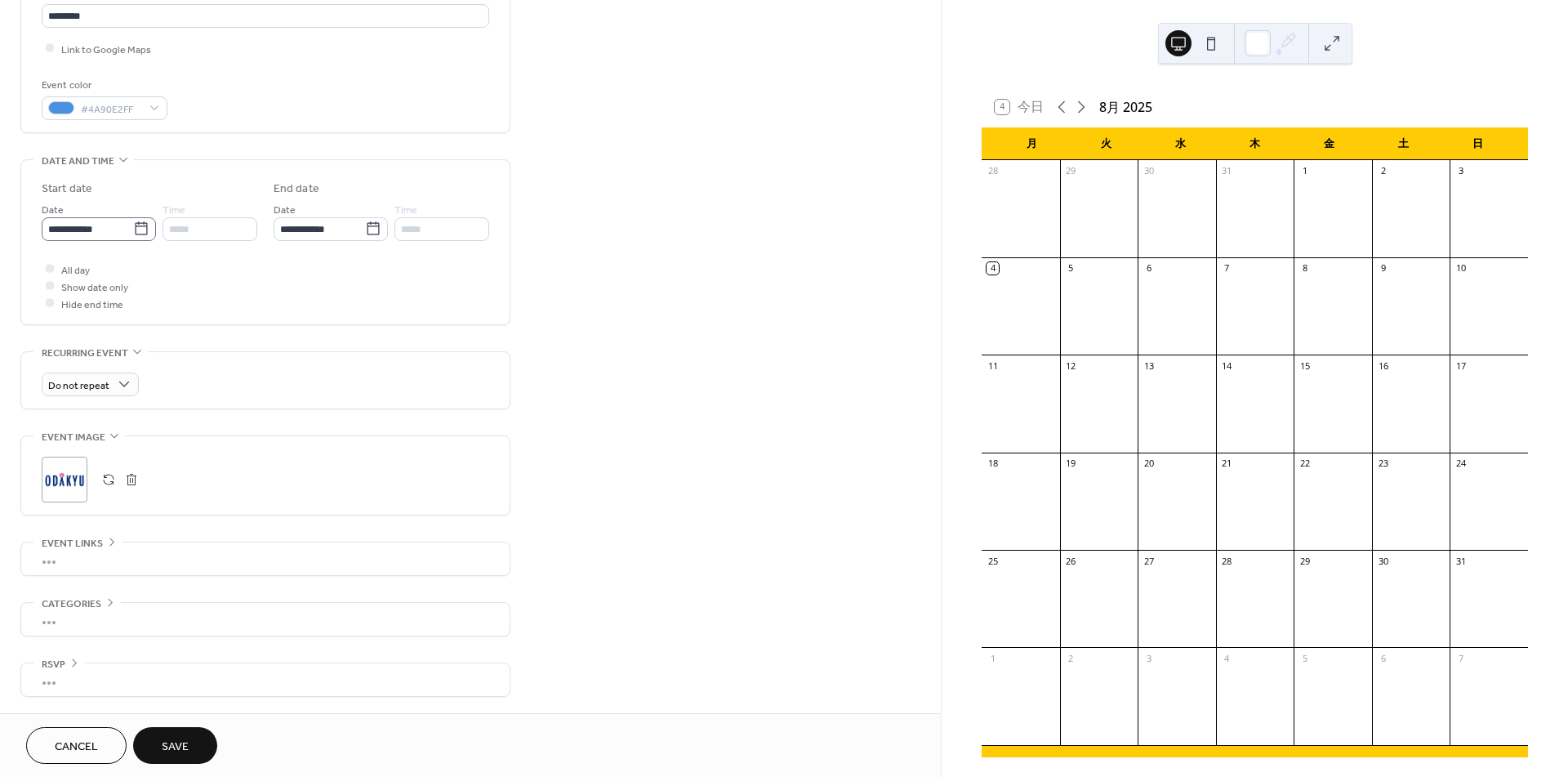 type on "**********" 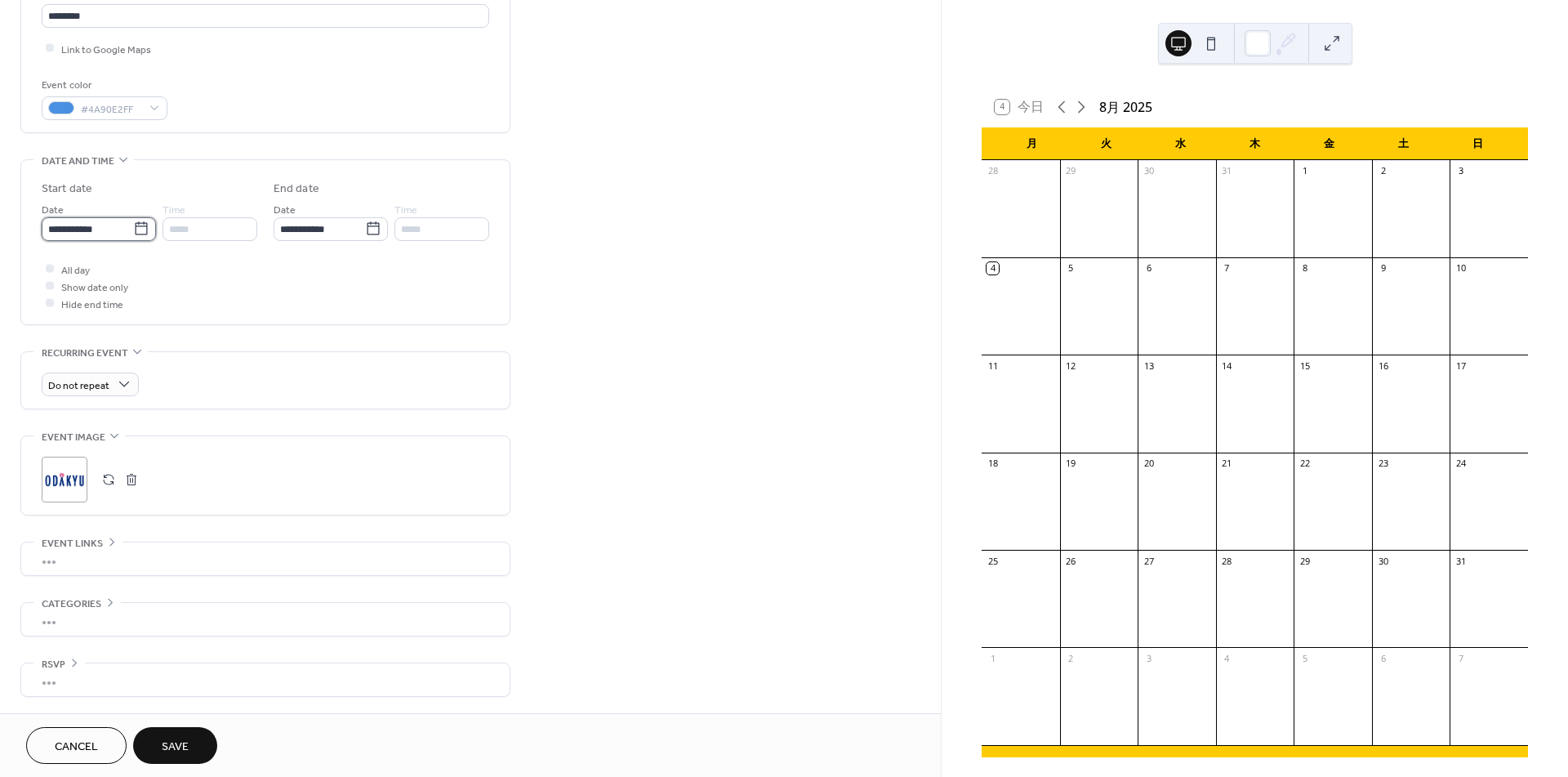 click on "**********" at bounding box center [87, 229] 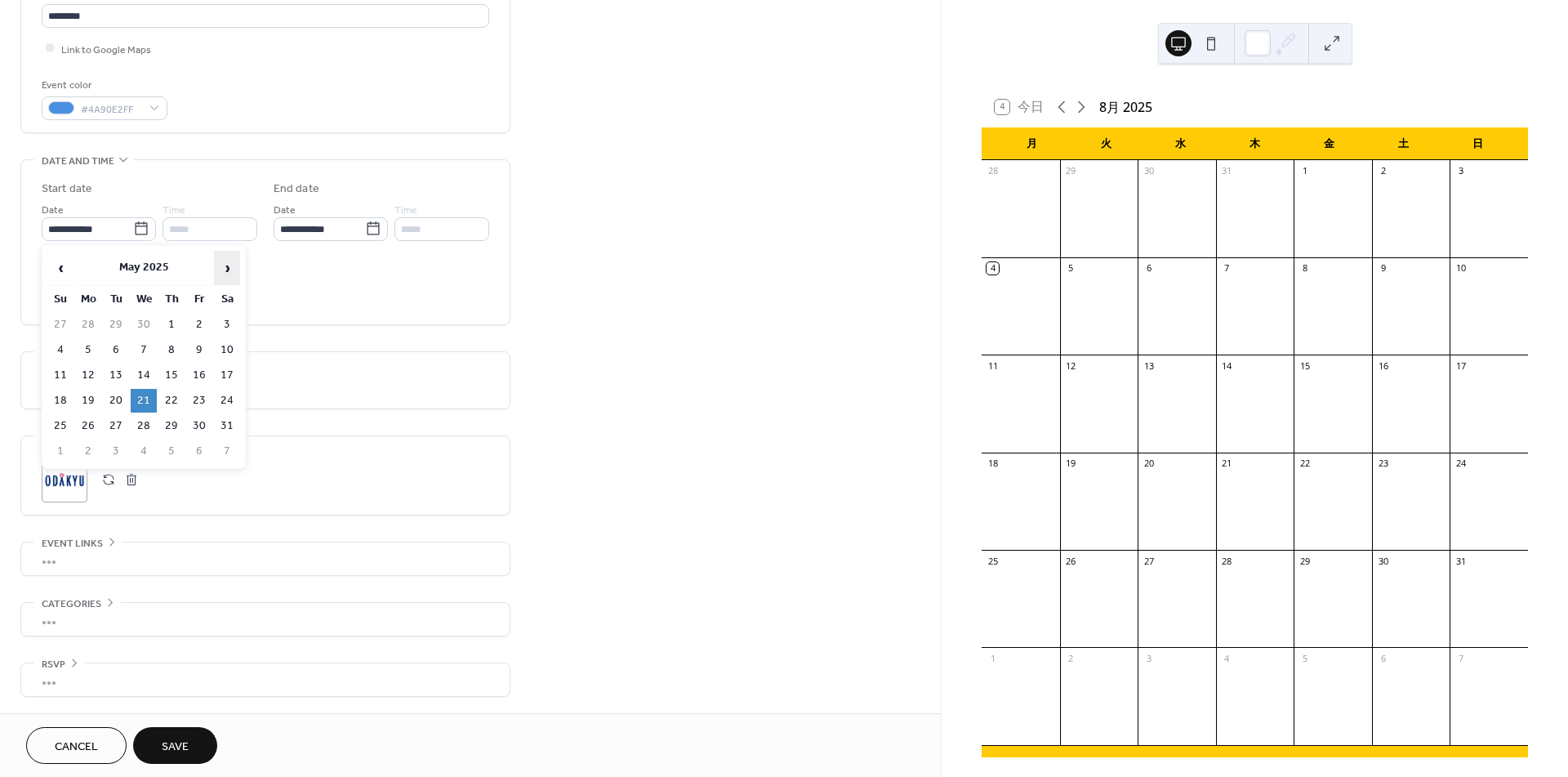 click on "›" at bounding box center [227, 268] 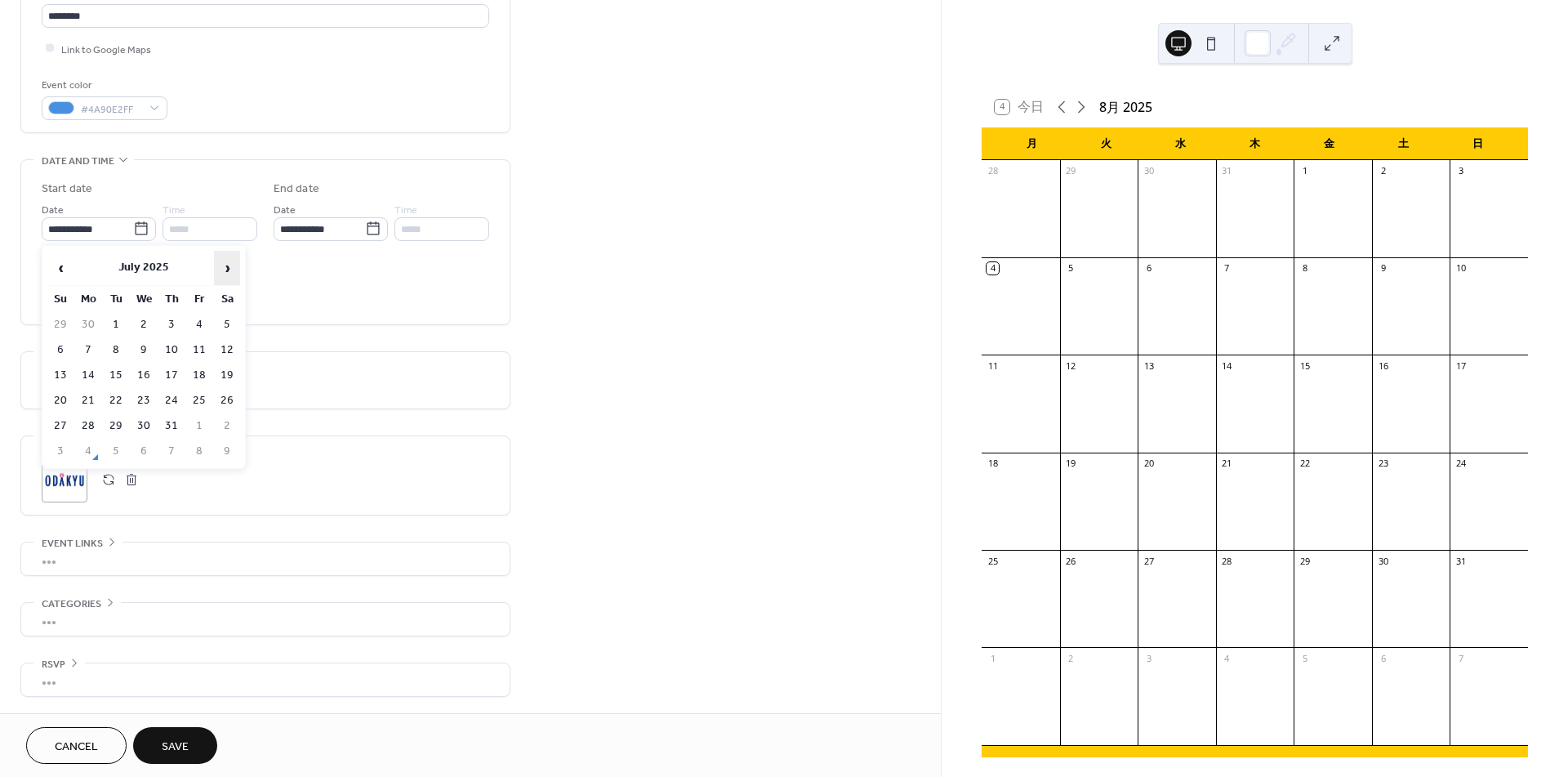 click on "›" at bounding box center [227, 268] 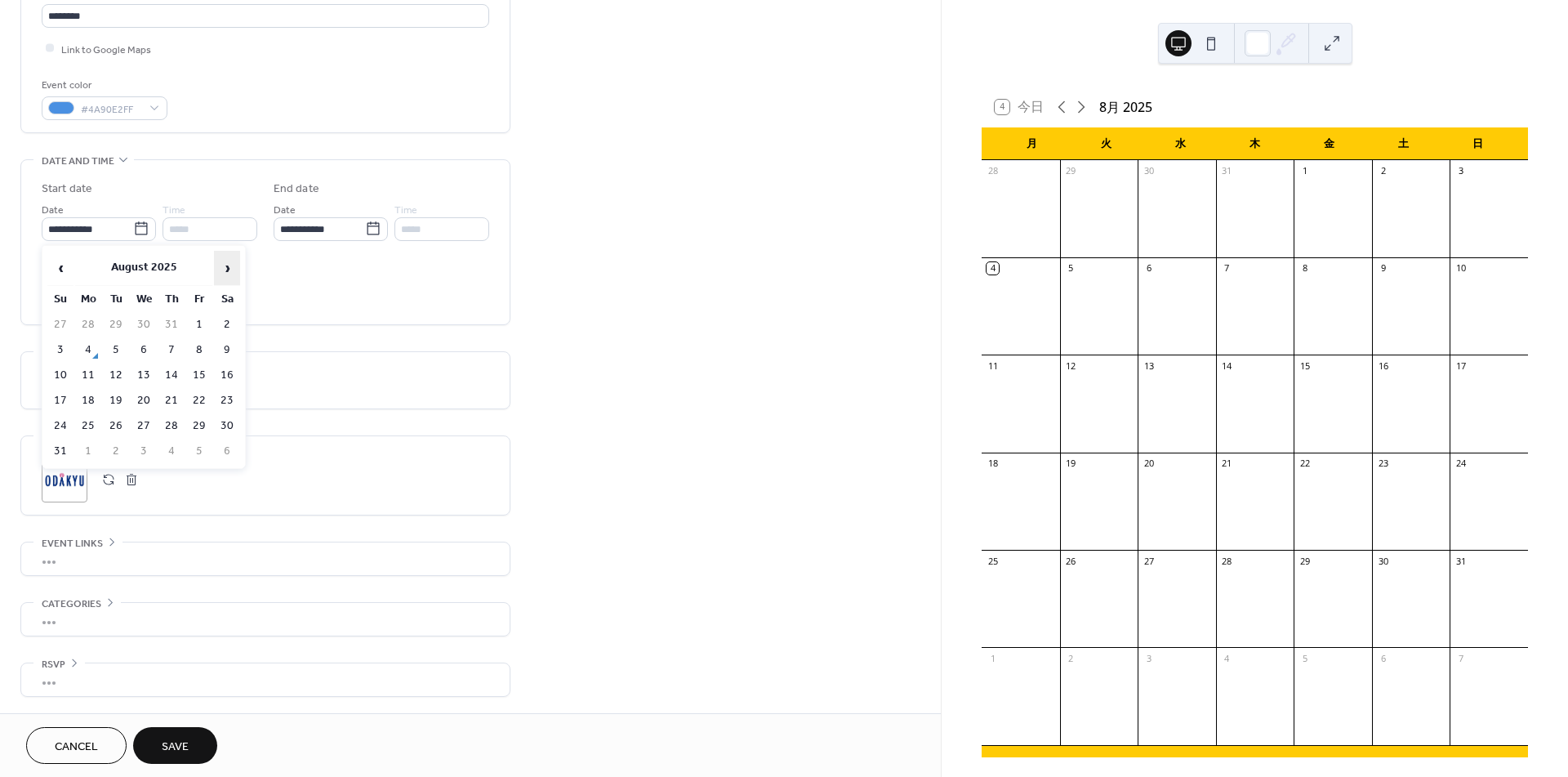 click on "›" at bounding box center [227, 268] 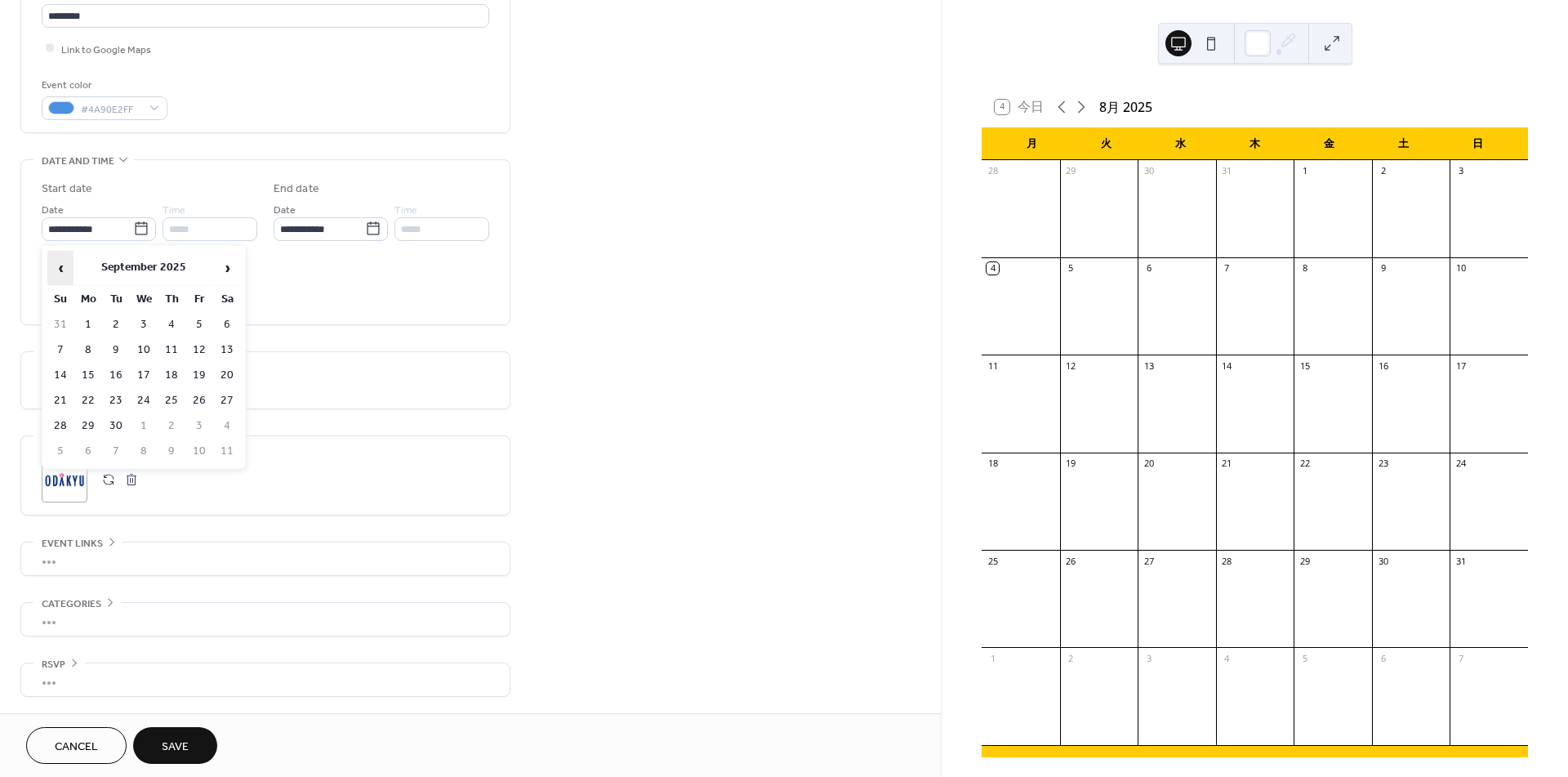 click on "‹" at bounding box center [60, 268] 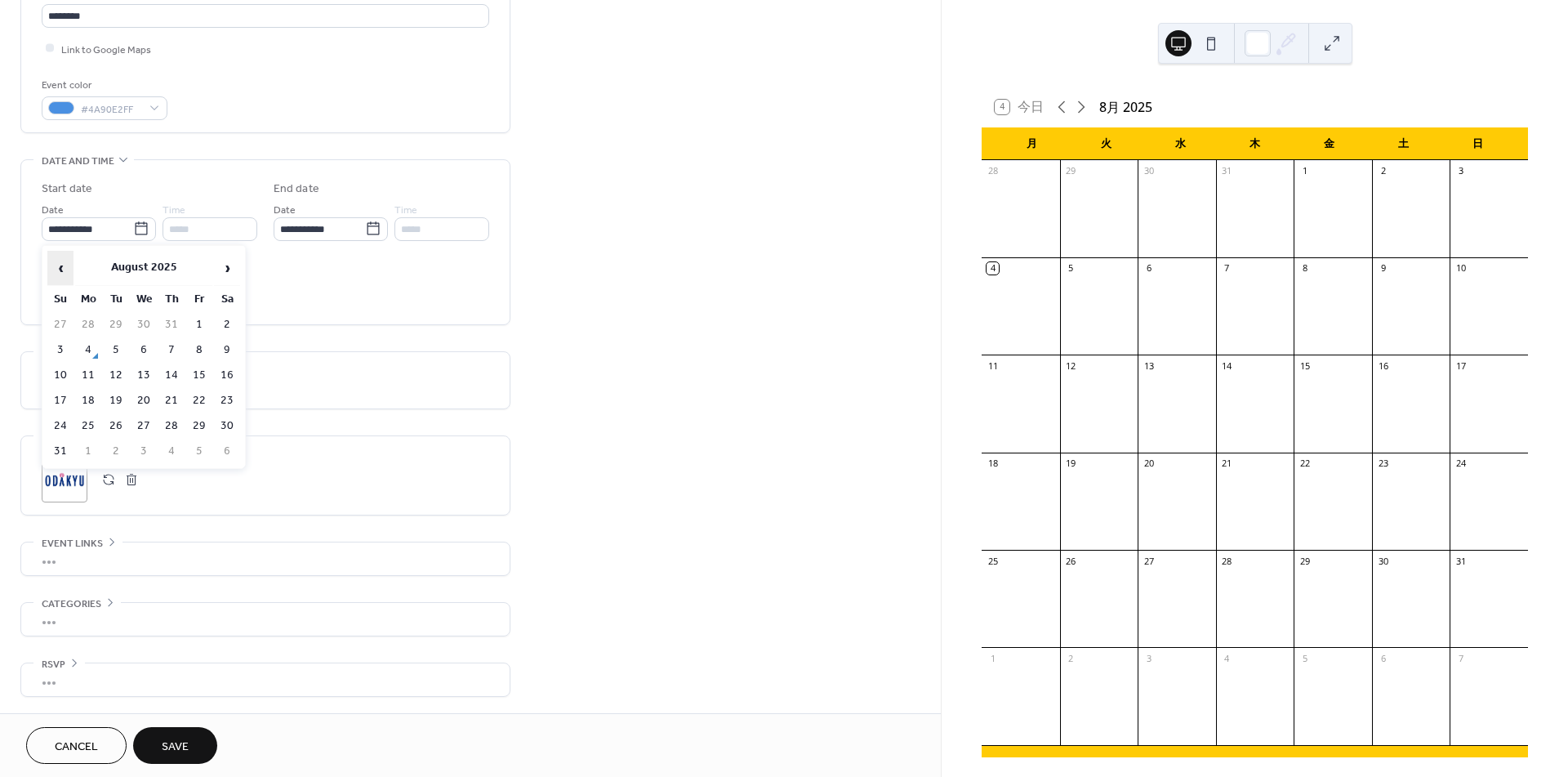 click on "‹" at bounding box center [60, 268] 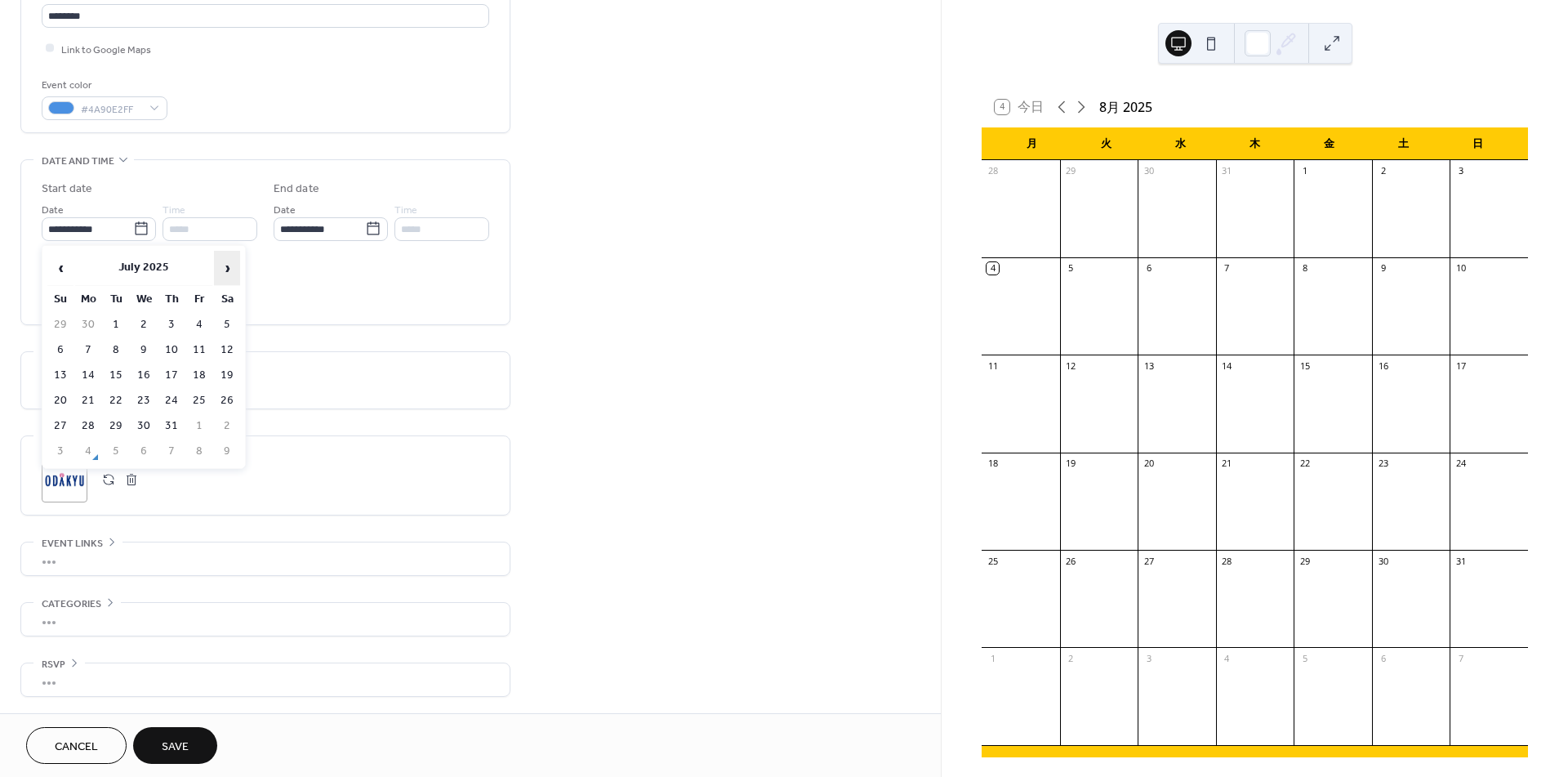 click on "›" at bounding box center [227, 268] 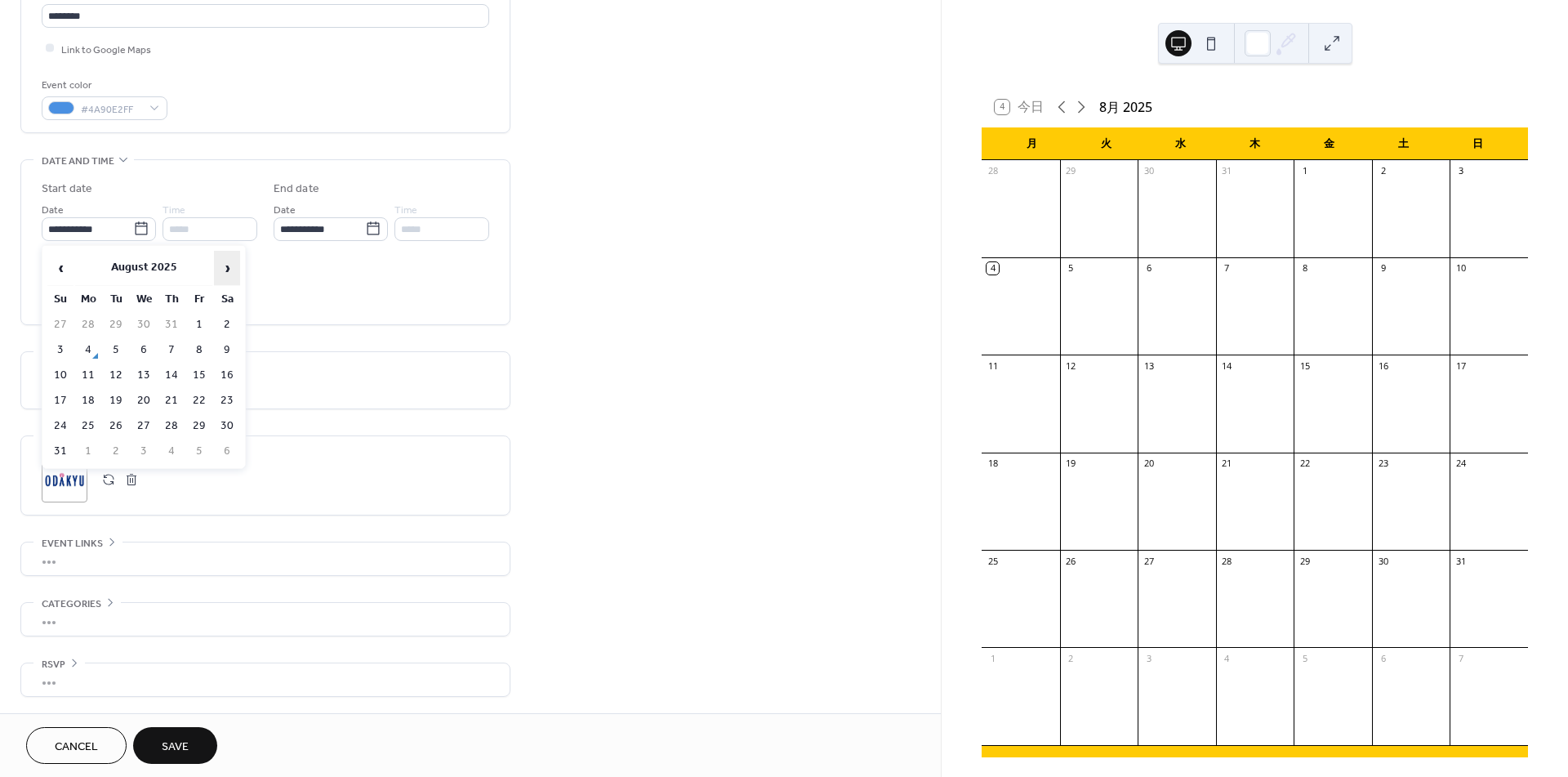 click on "›" at bounding box center [227, 268] 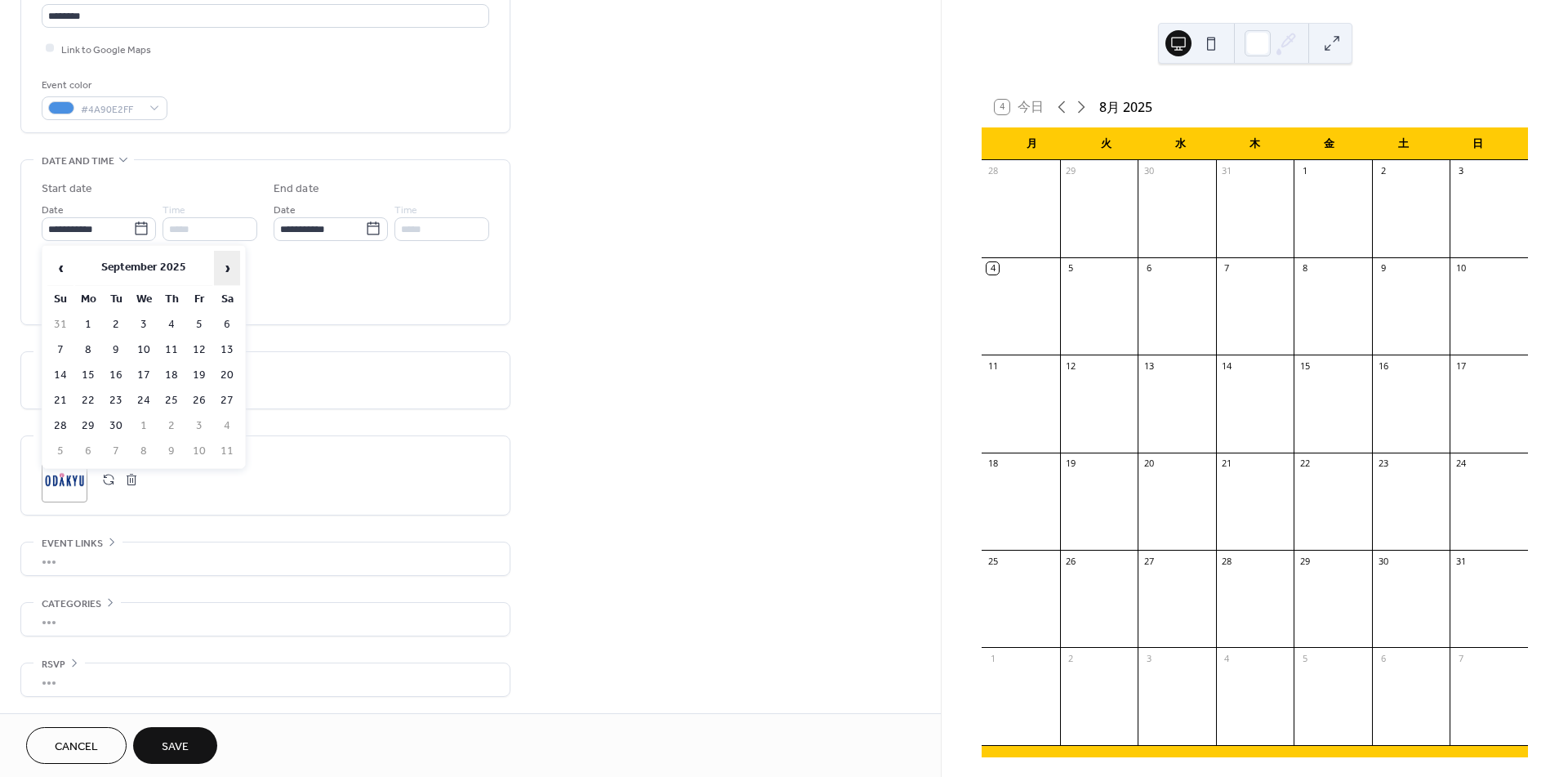 click on "›" at bounding box center [227, 268] 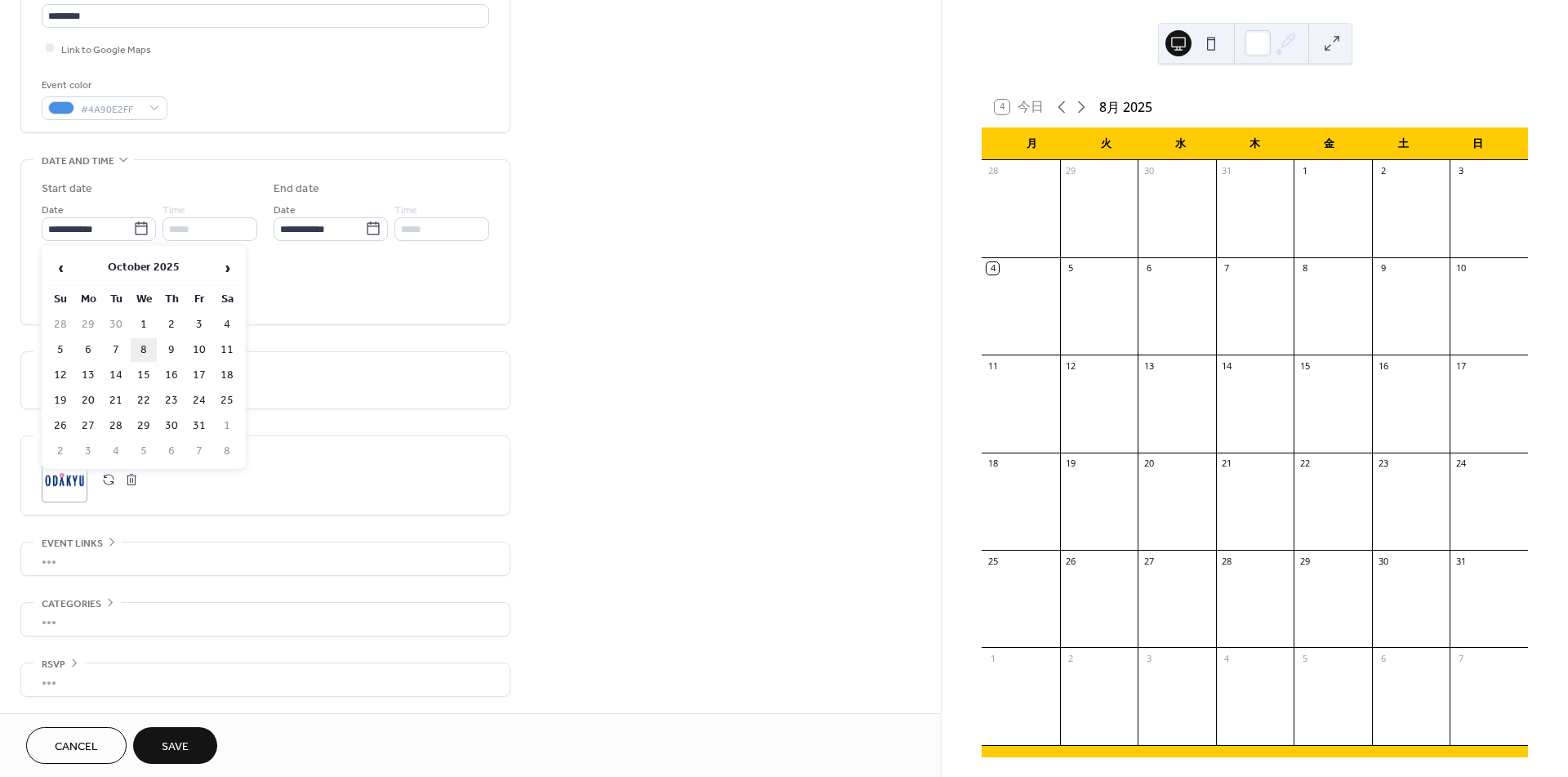 click on "8" at bounding box center [144, 350] 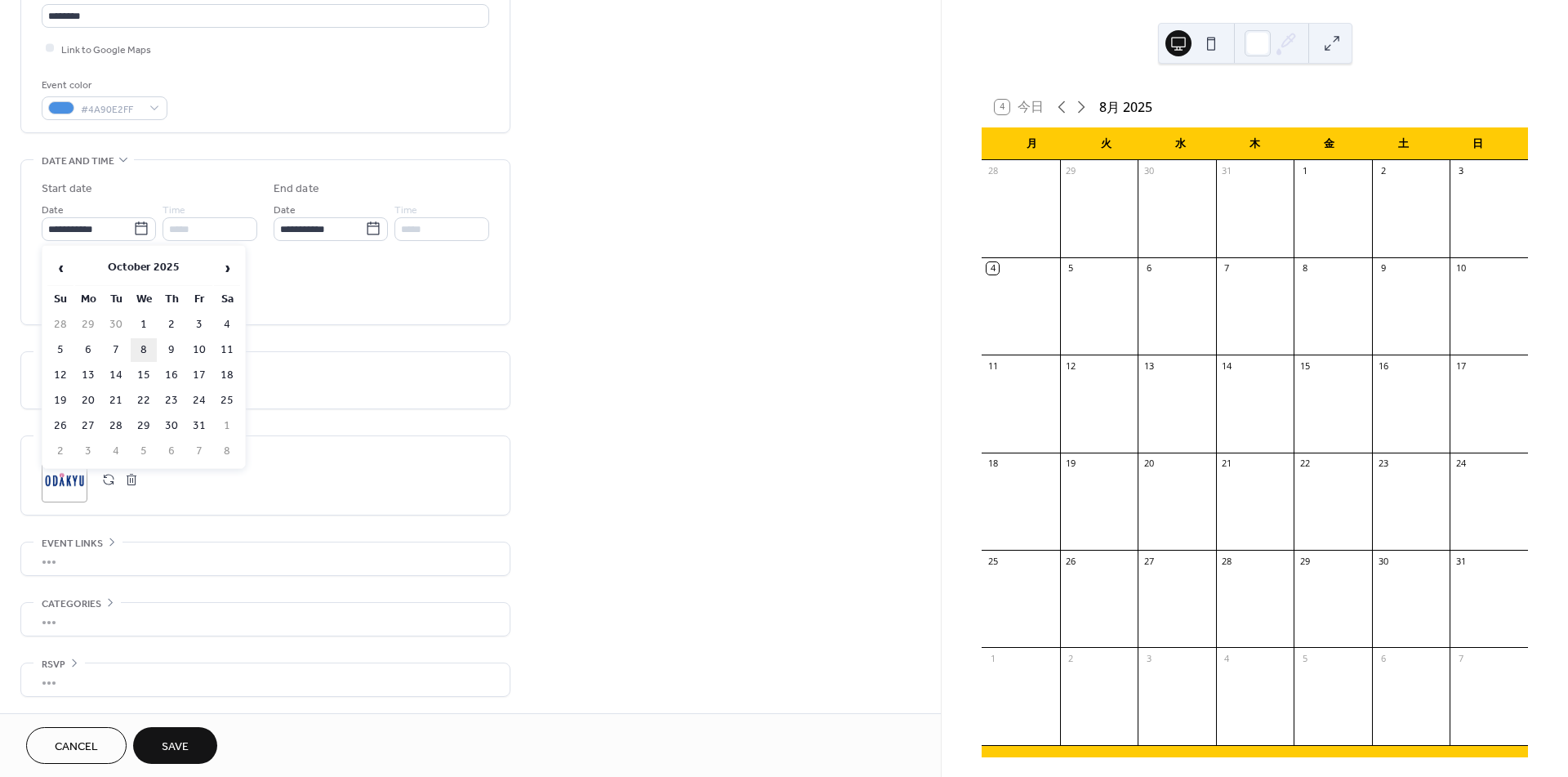 type on "**********" 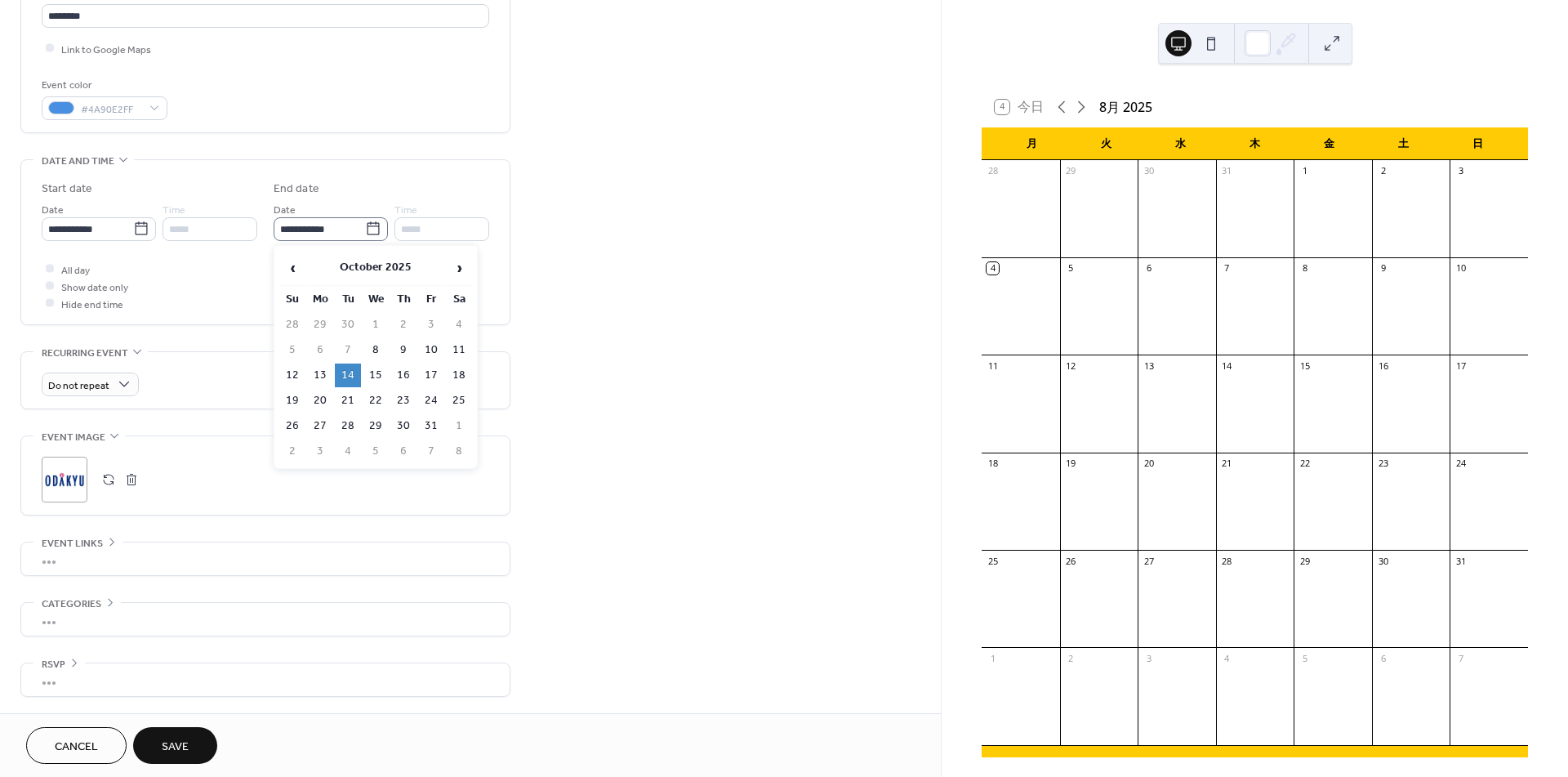 click 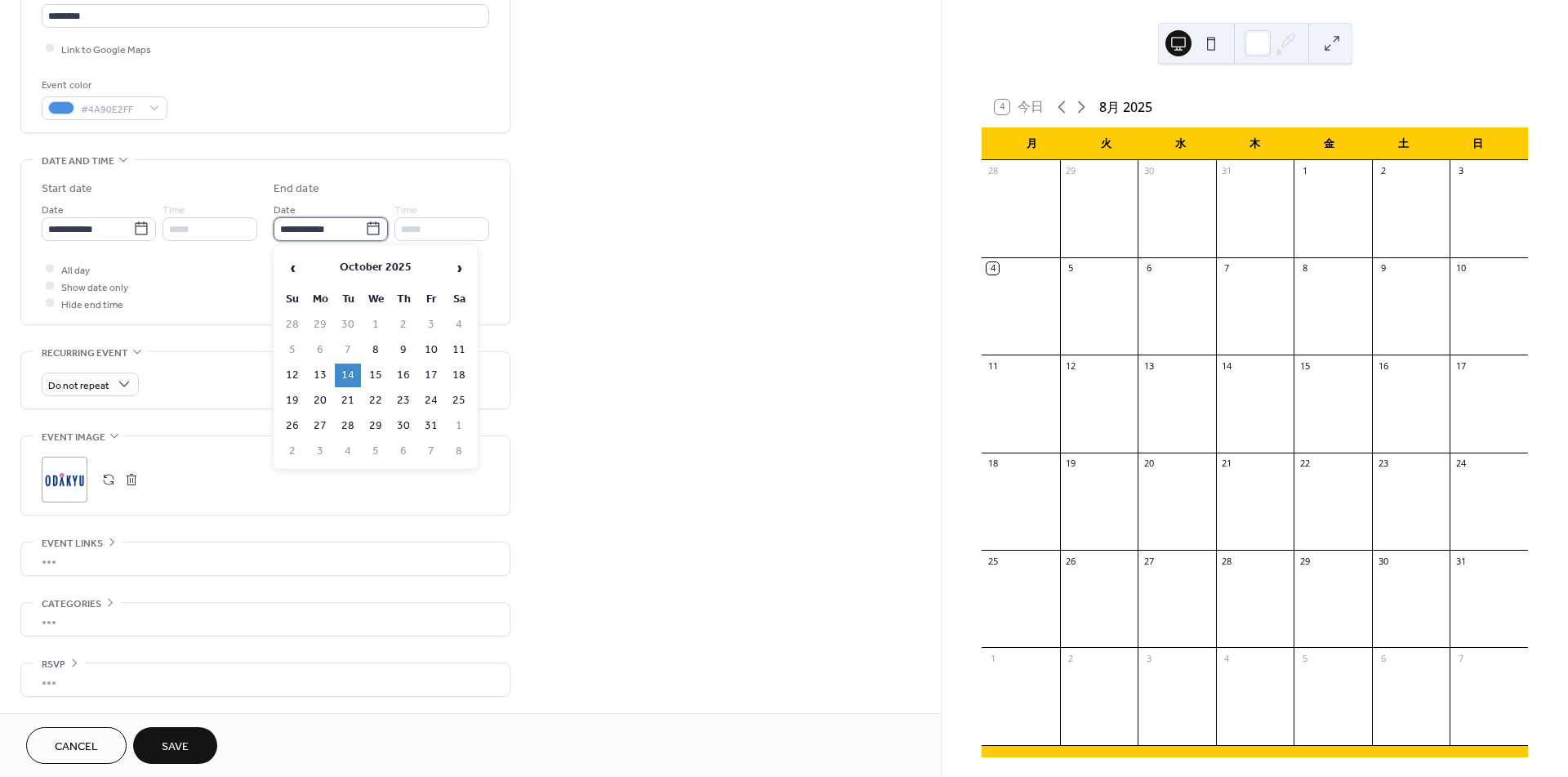 click on "**********" at bounding box center [319, 229] 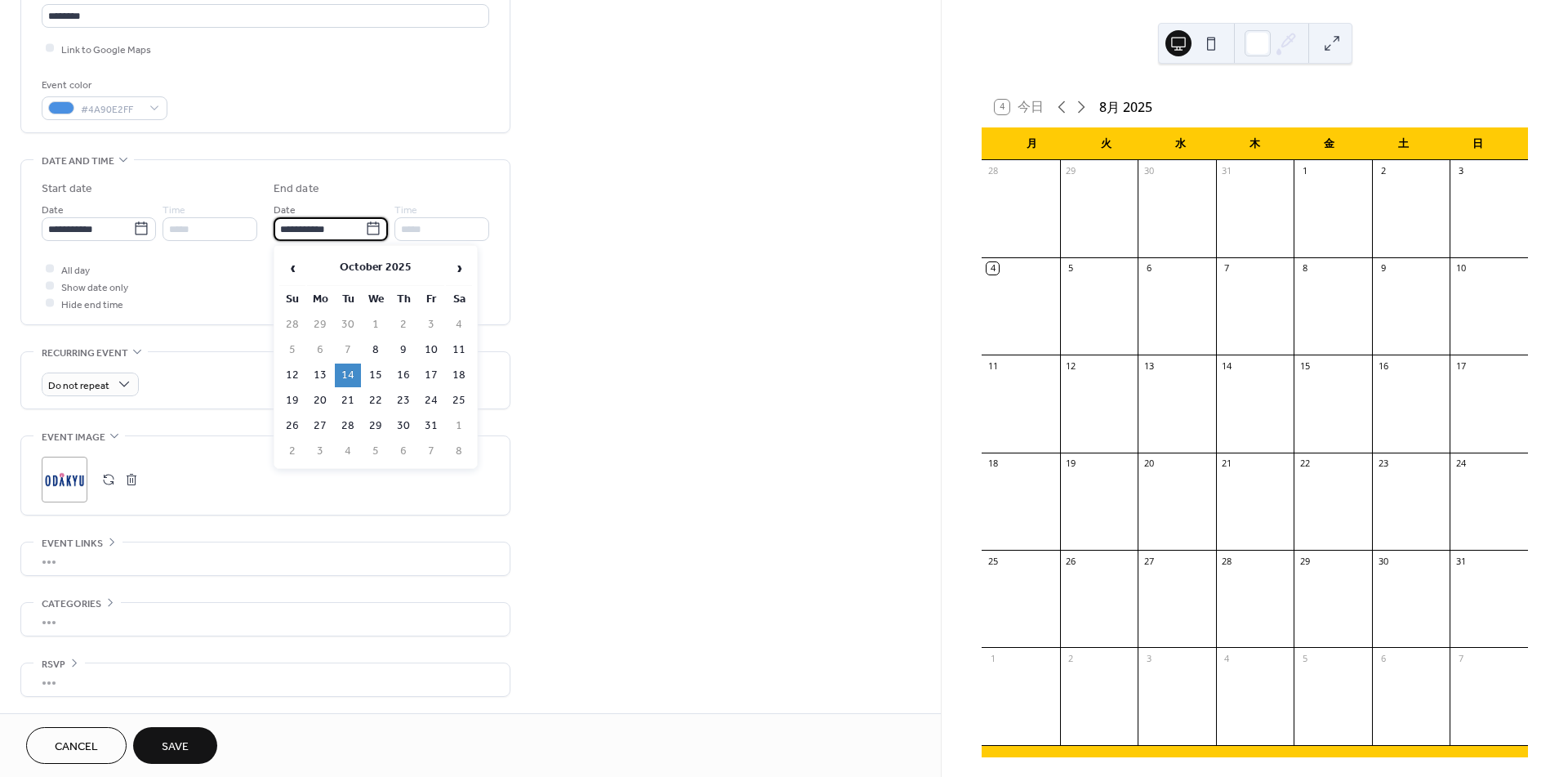 click on "14" at bounding box center [348, 375] 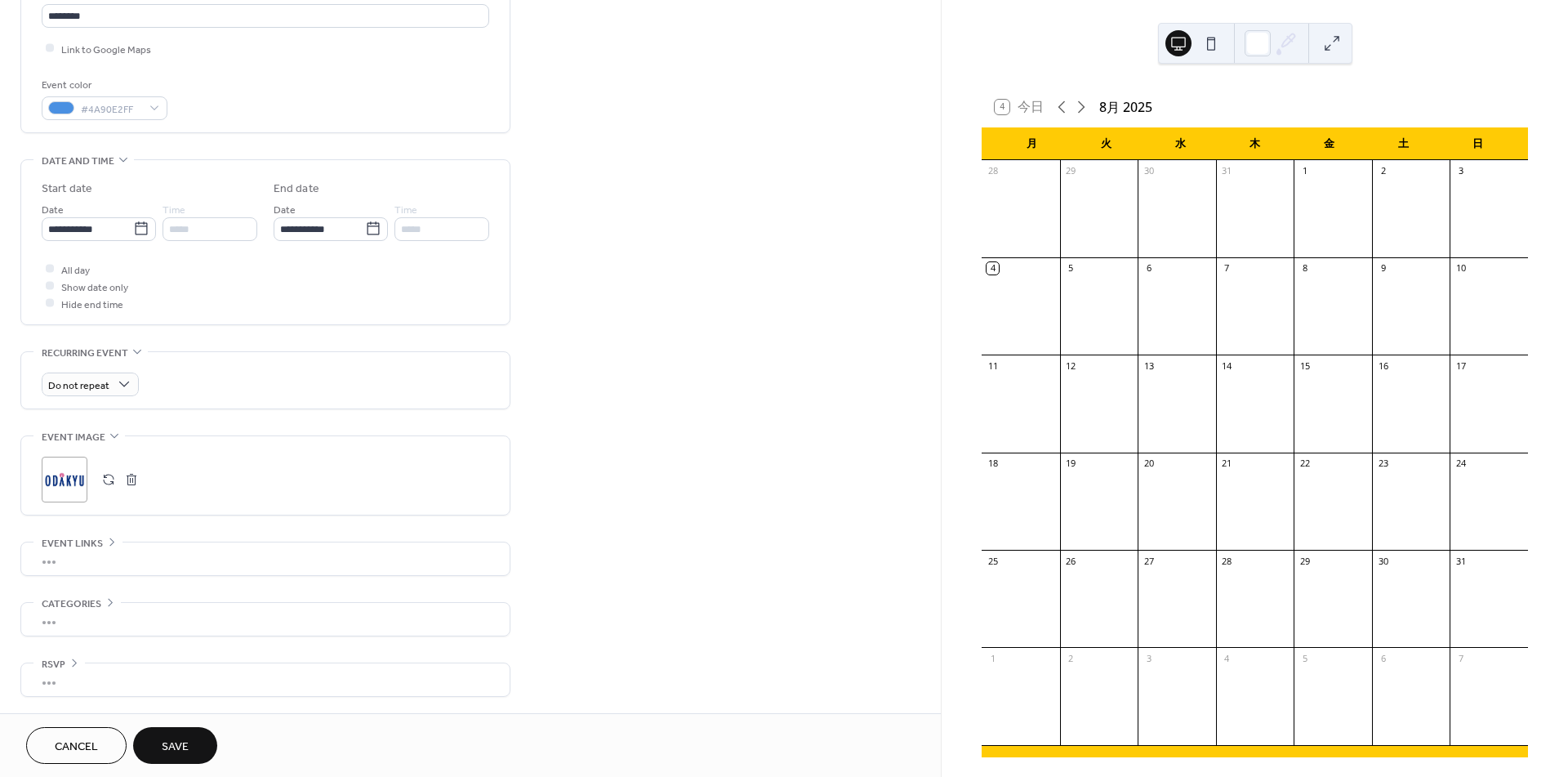 click on "Save" at bounding box center (175, 747) 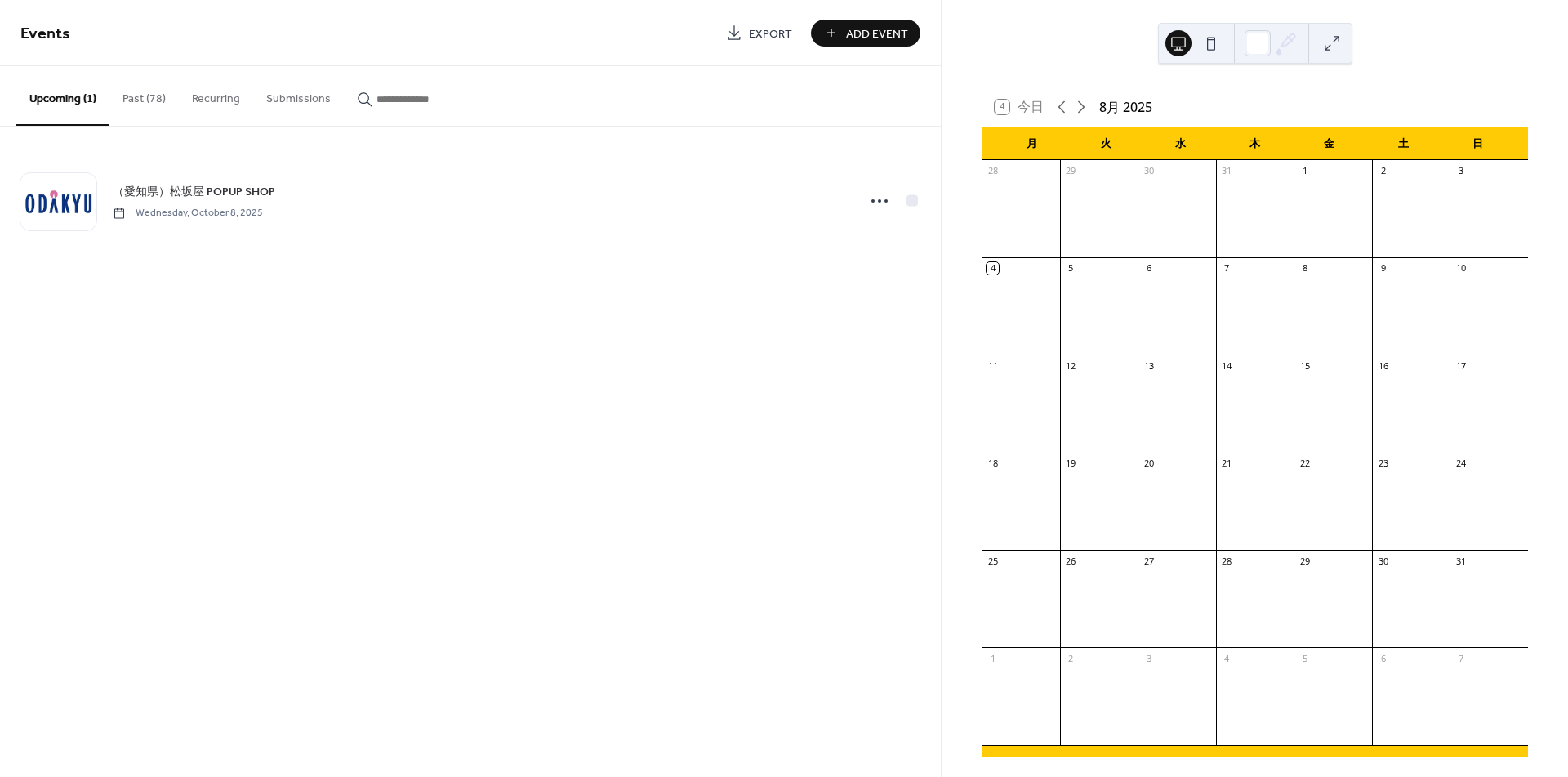 click on "Past (78)" at bounding box center [144, 95] 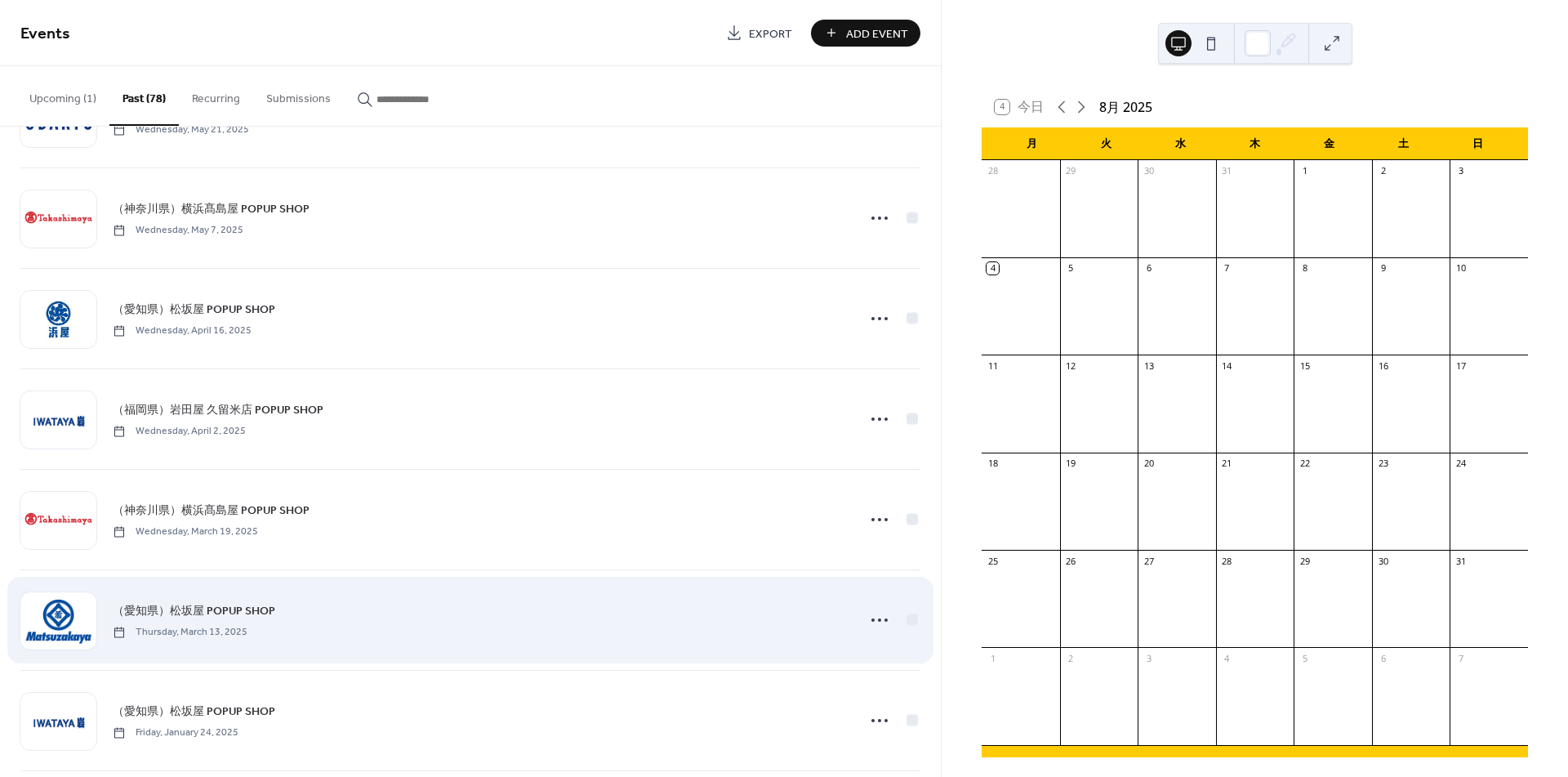 scroll, scrollTop: 0, scrollLeft: 0, axis: both 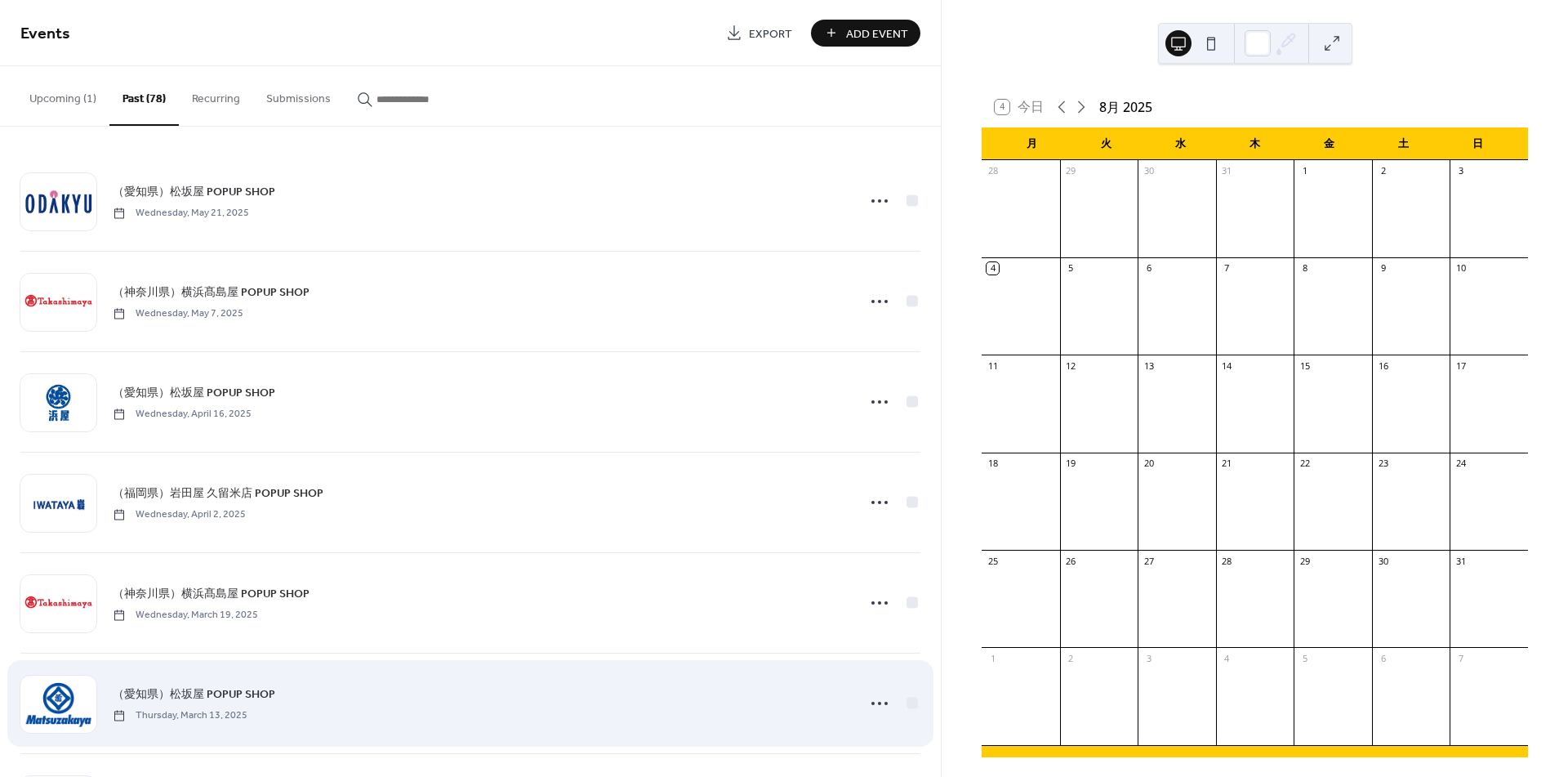 click on "（愛知県）松坂屋 POPUP SHOP" at bounding box center (194, 694) 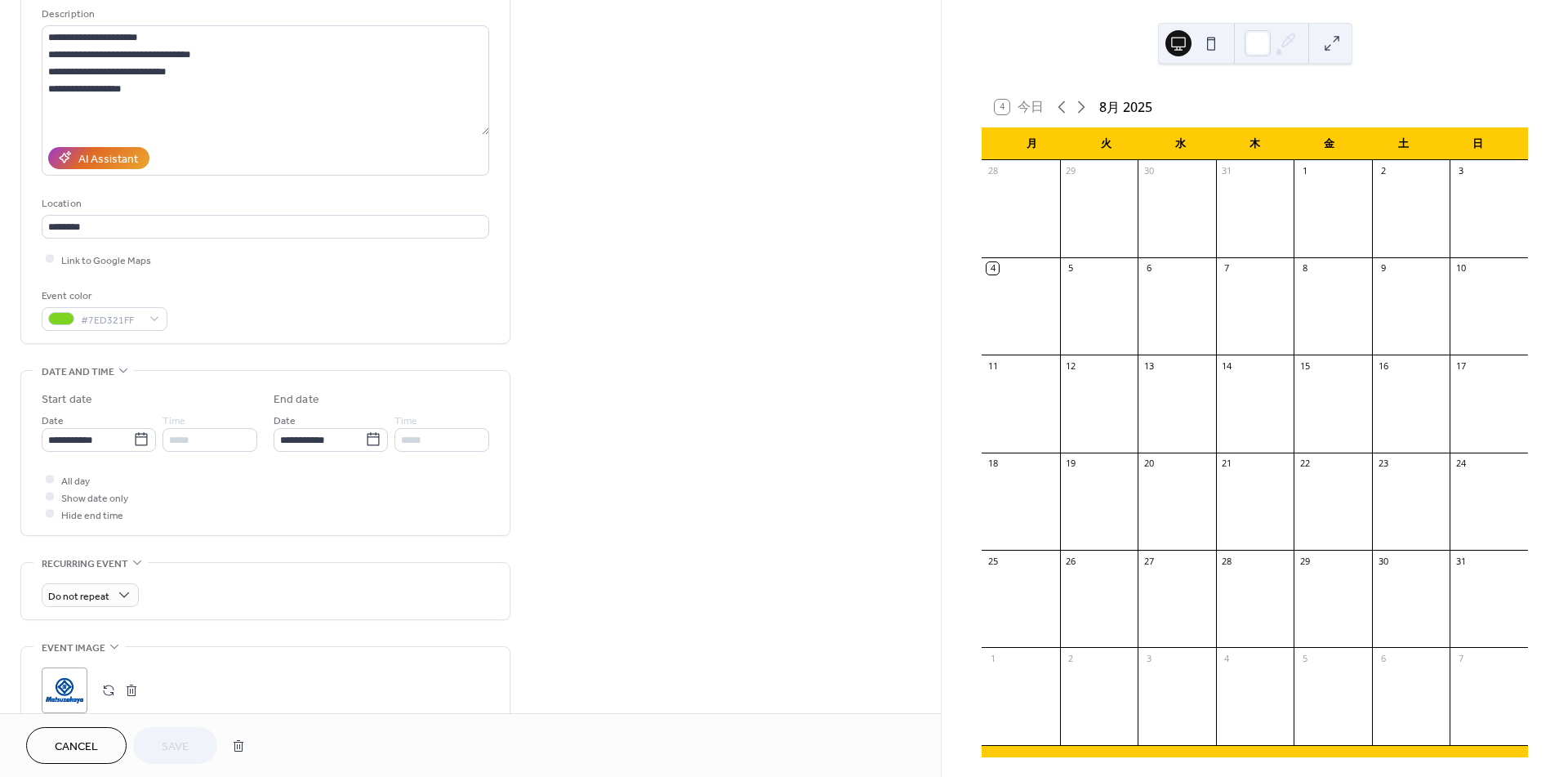 scroll, scrollTop: 181, scrollLeft: 0, axis: vertical 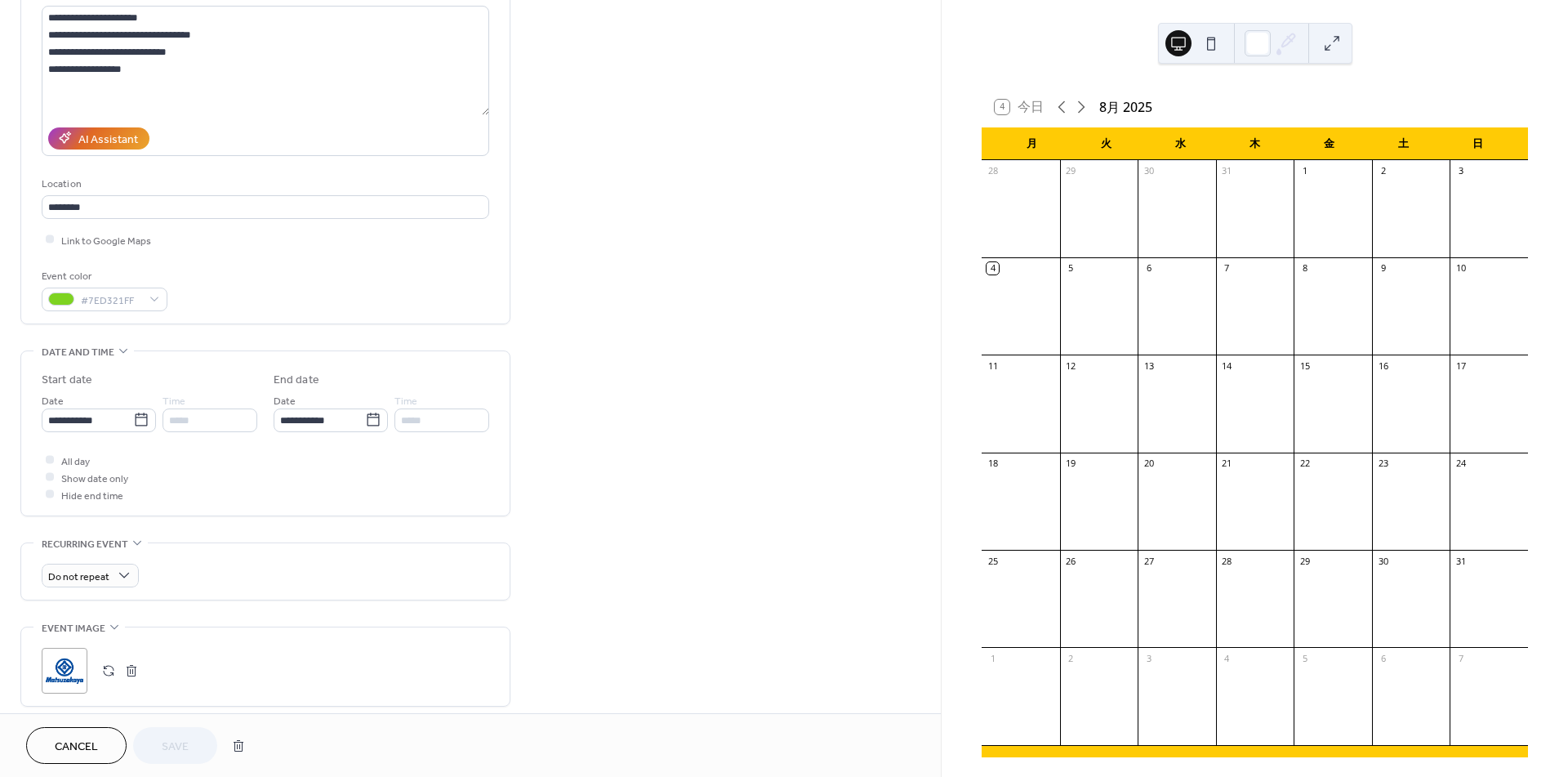 click at bounding box center [109, 671] 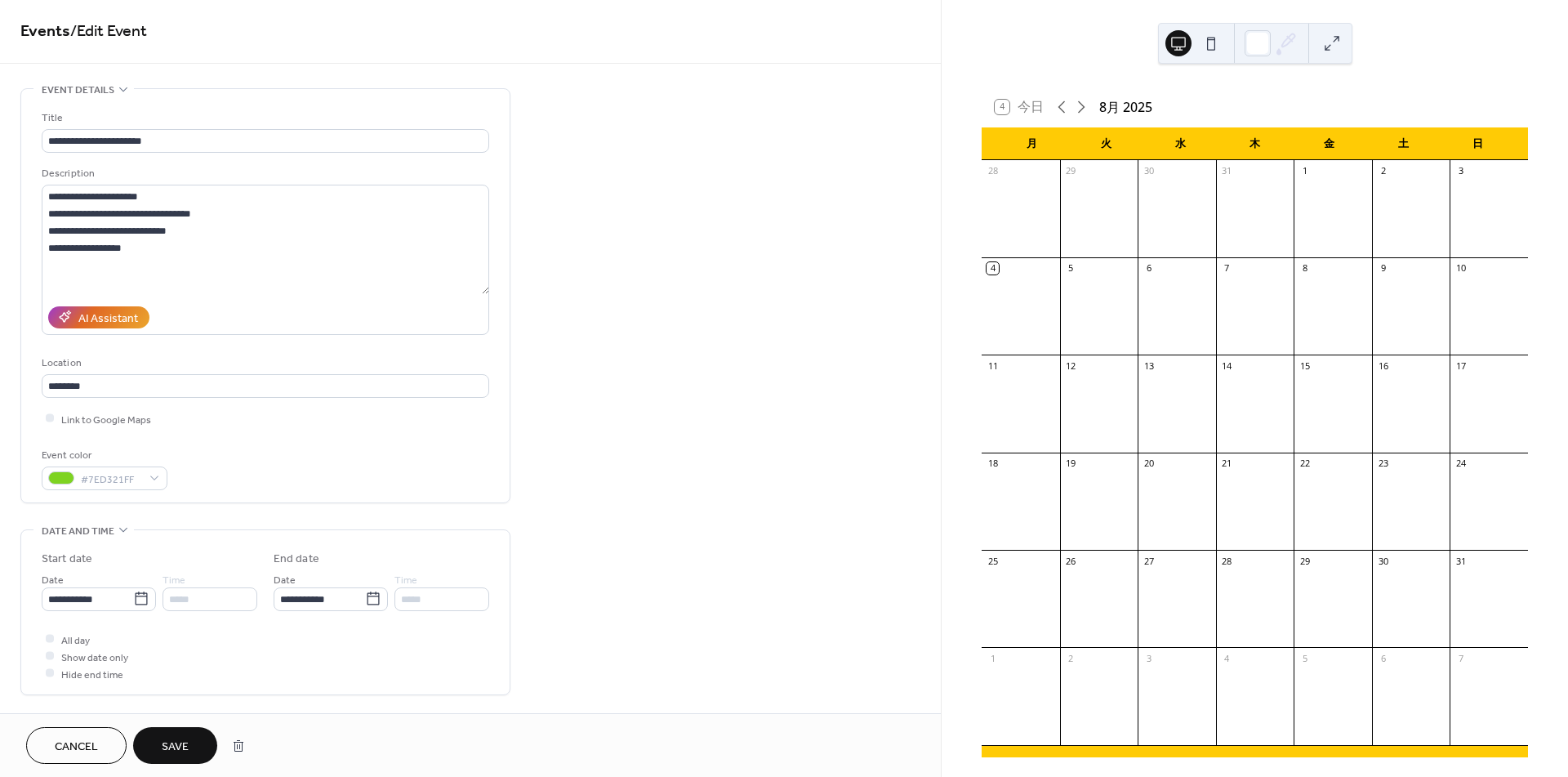 scroll, scrollTop: 0, scrollLeft: 0, axis: both 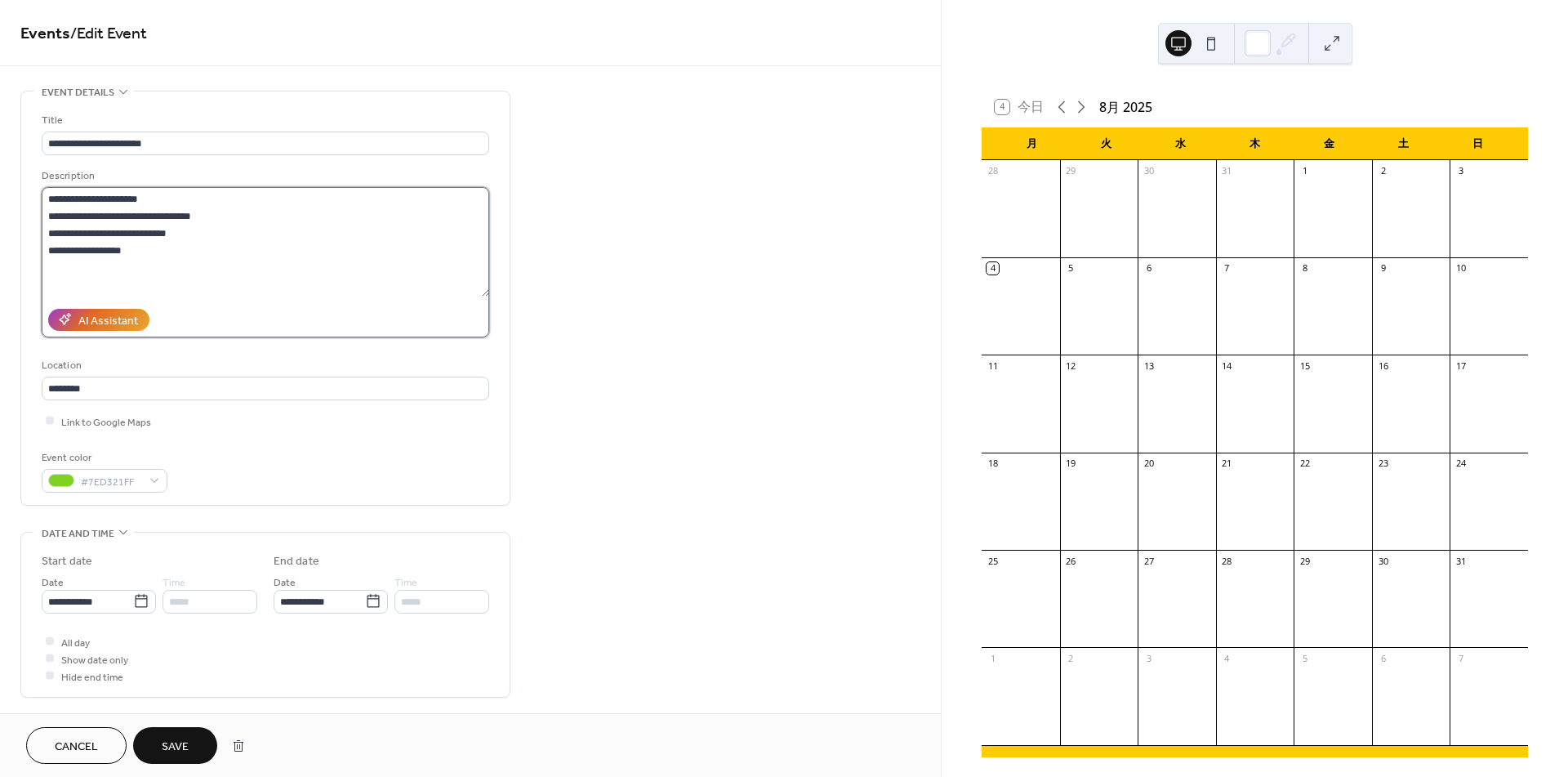 click on "**********" at bounding box center [265, 242] 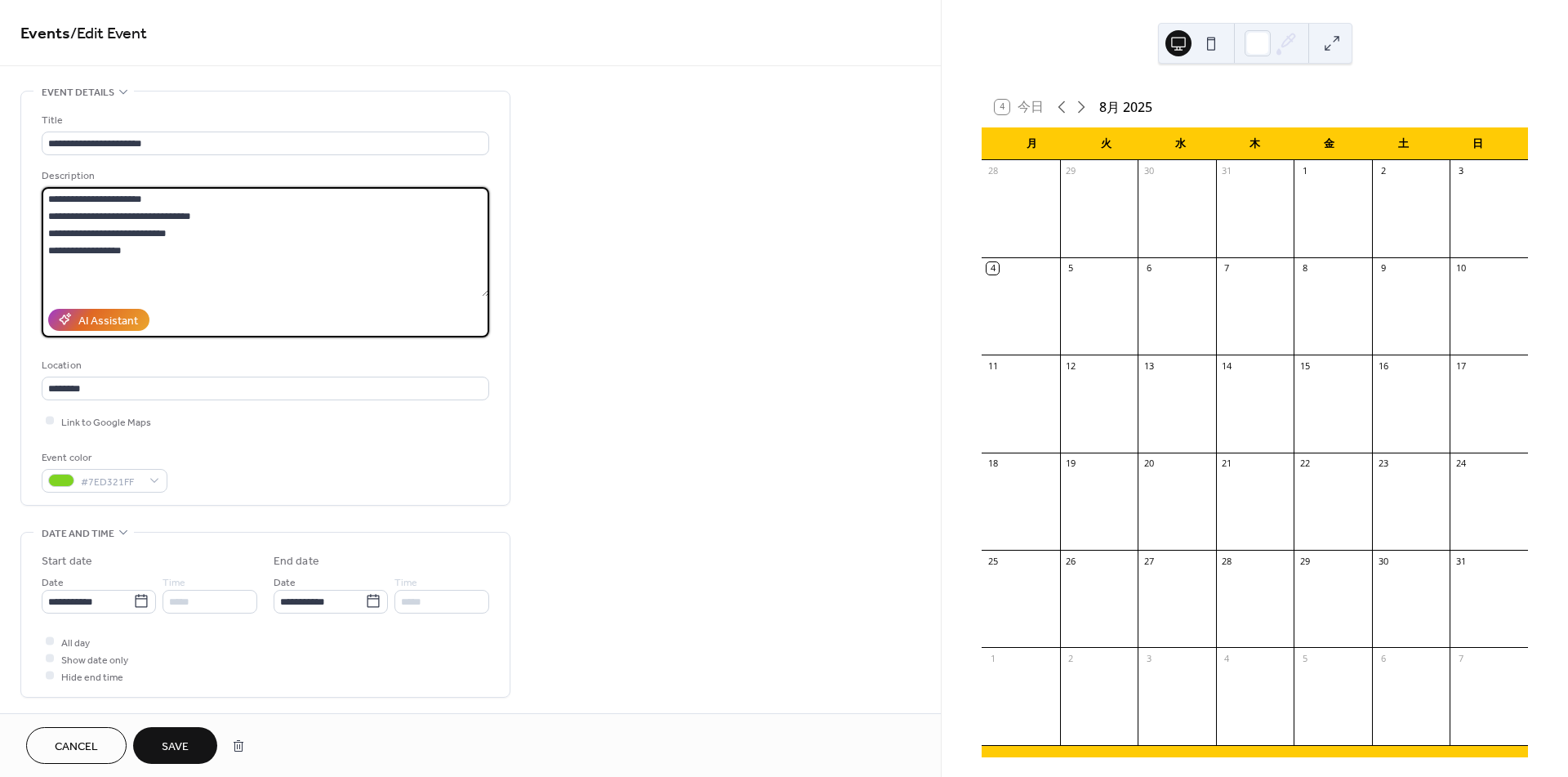 click on "**********" at bounding box center (265, 242) 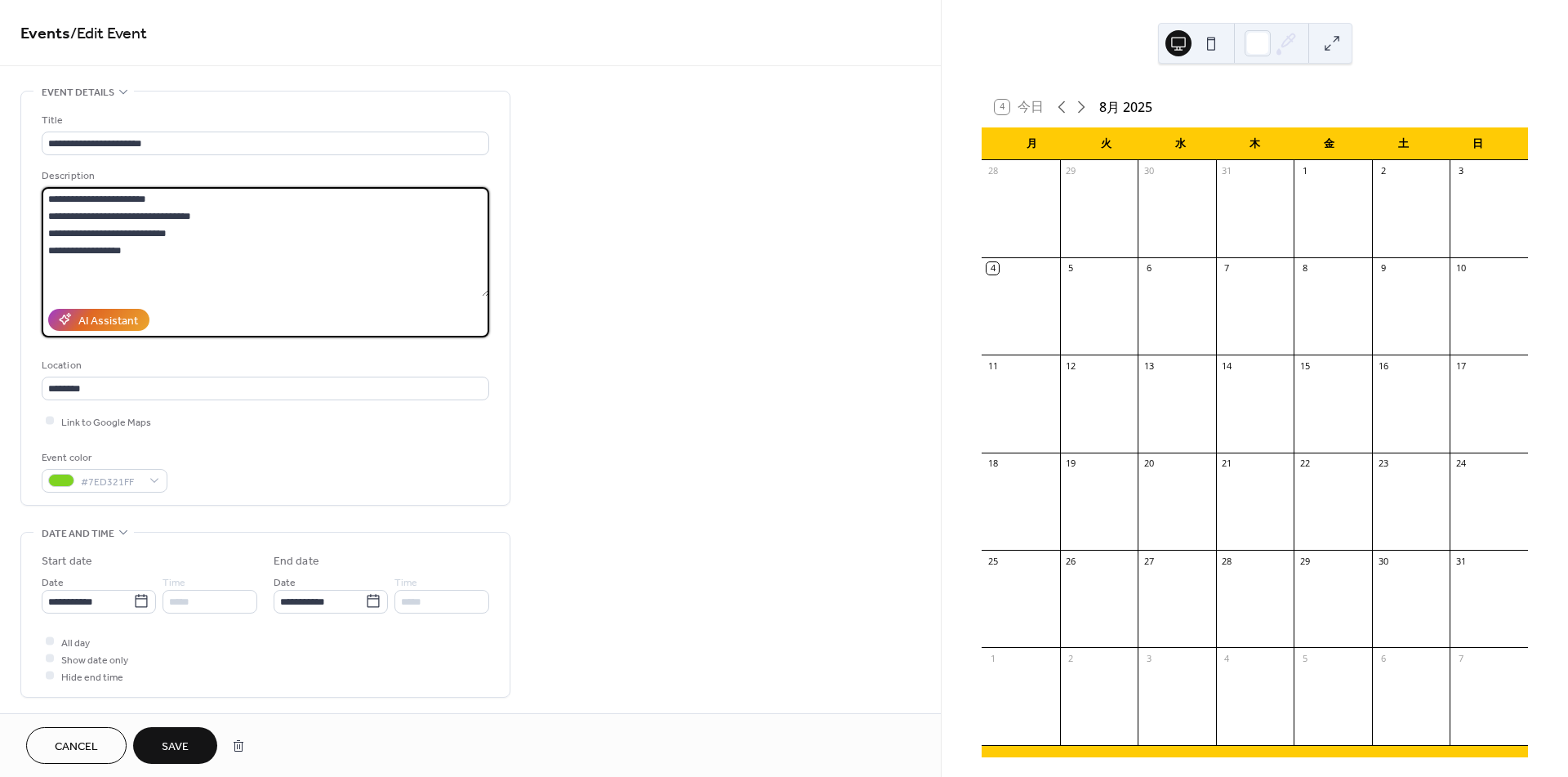 click on "**********" at bounding box center [265, 242] 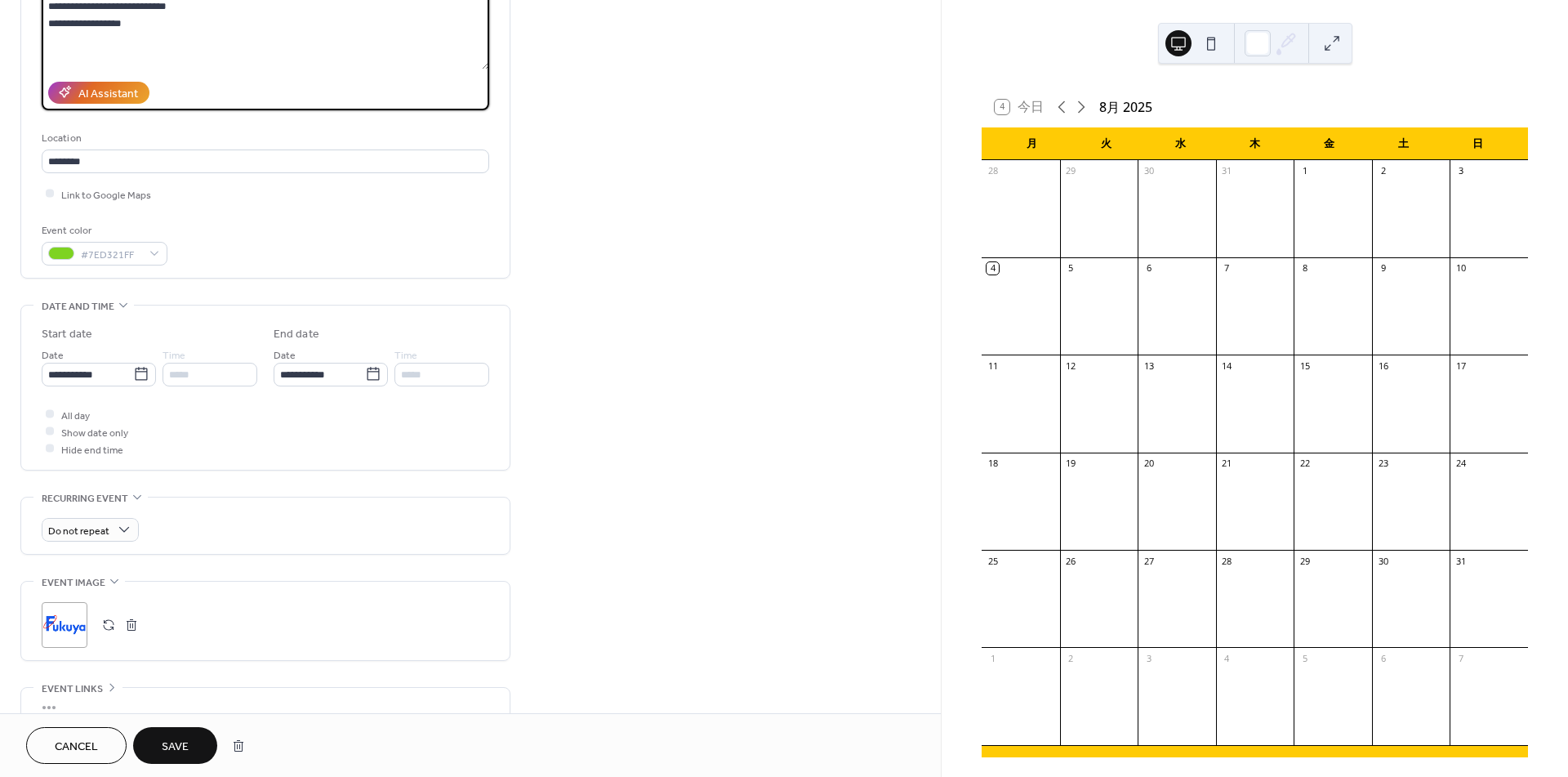 scroll, scrollTop: 272, scrollLeft: 0, axis: vertical 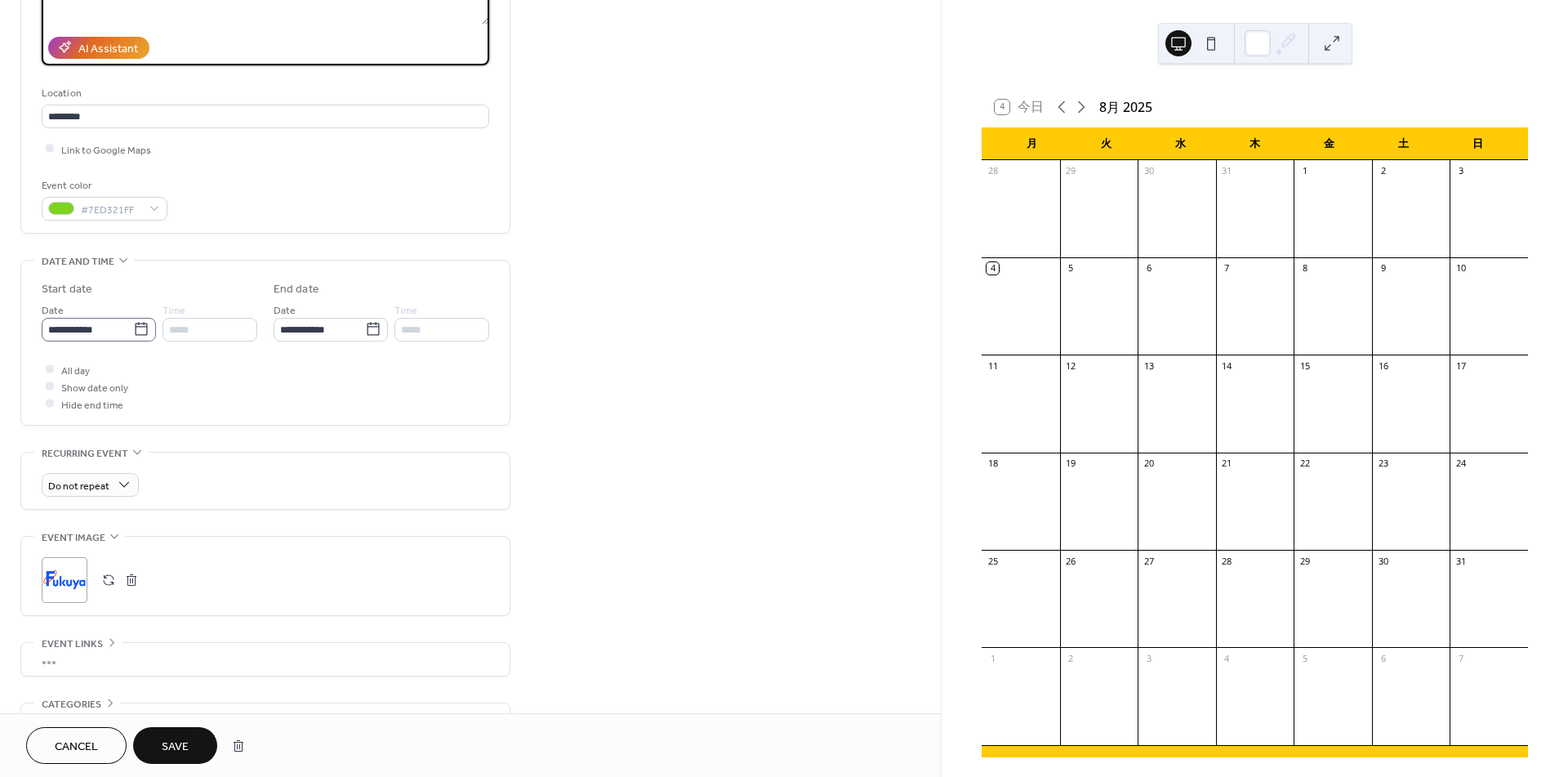 type on "**********" 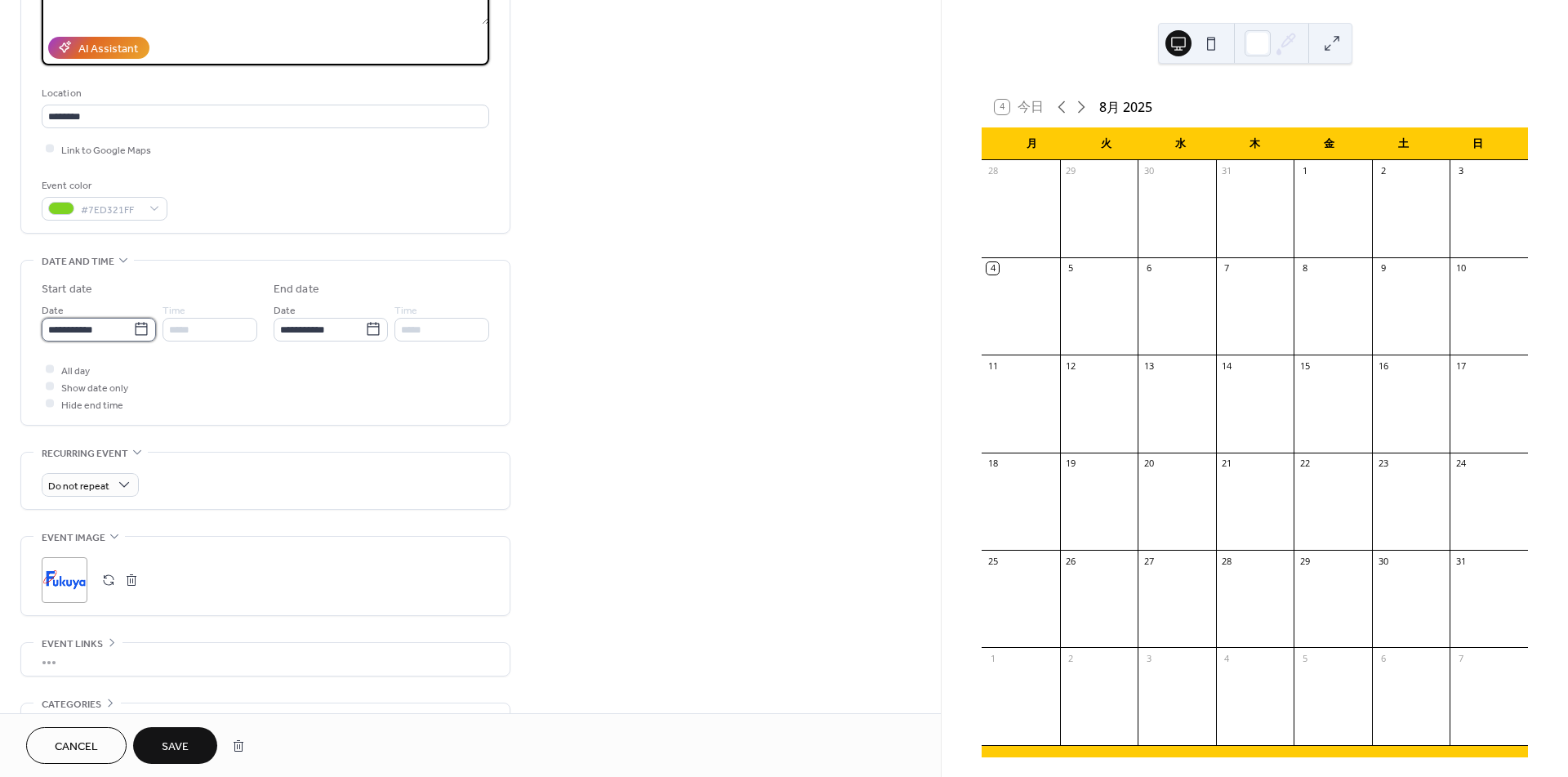 click on "**********" at bounding box center [87, 329] 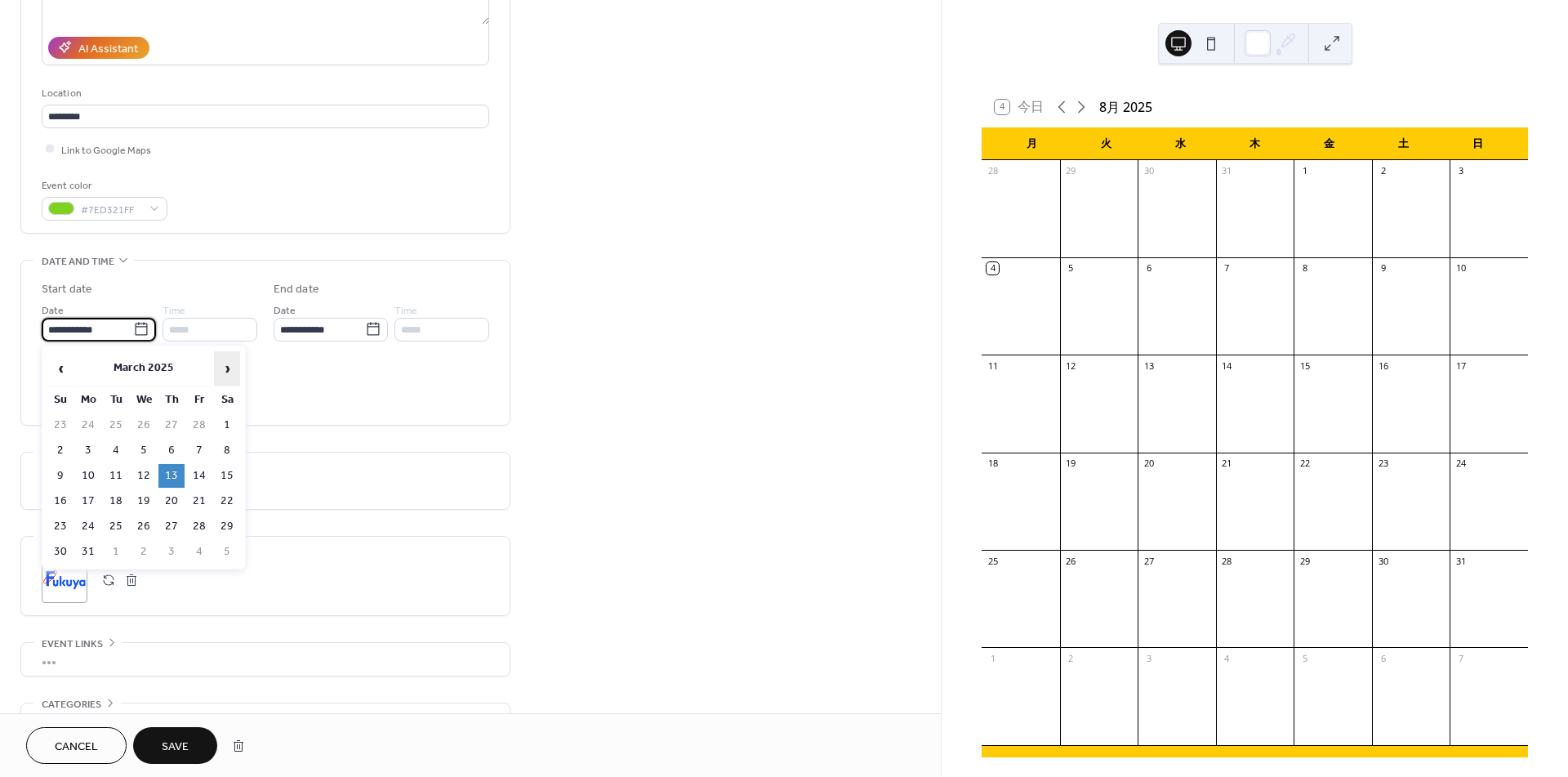 click on "›" at bounding box center (227, 368) 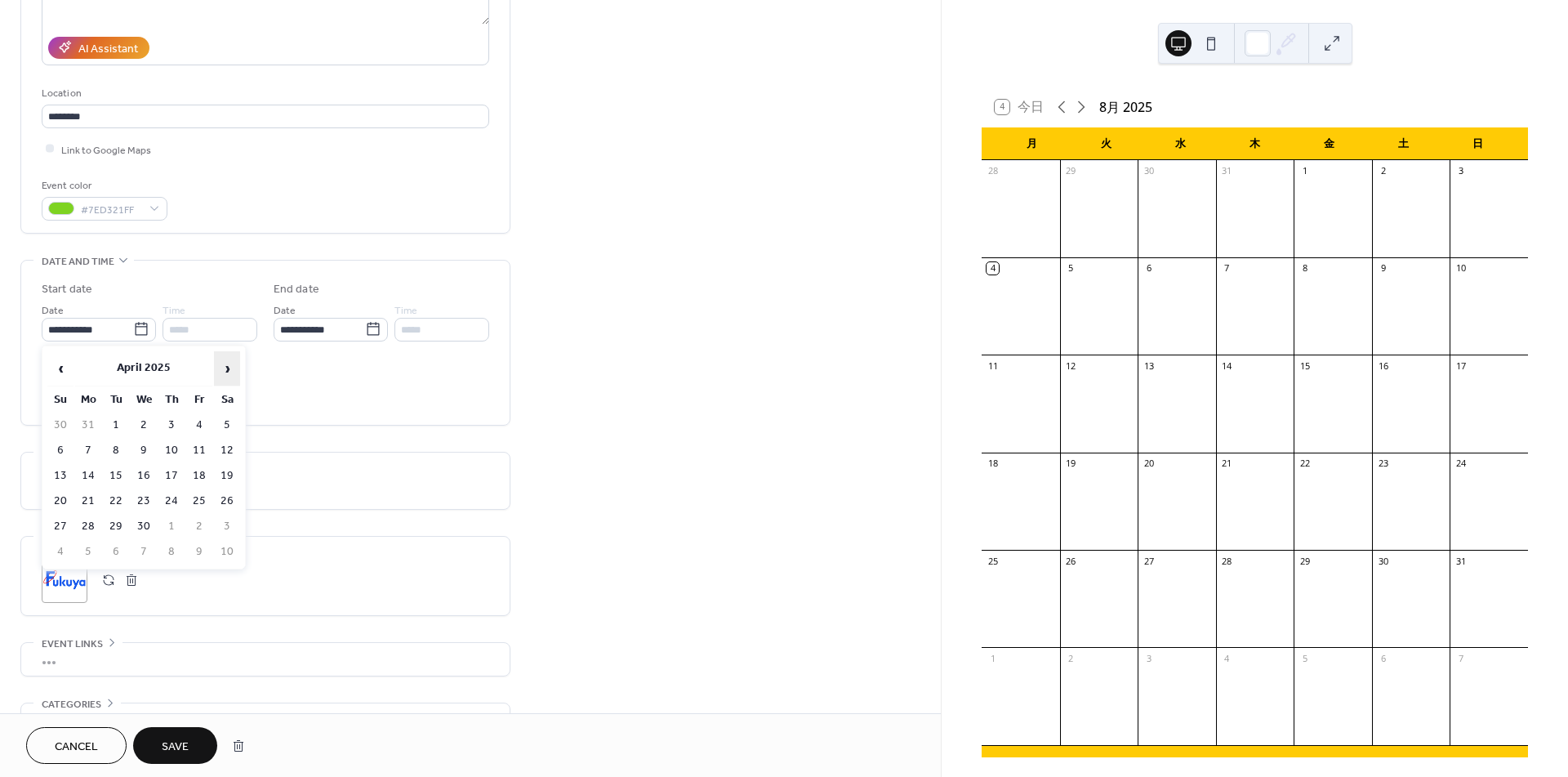 click on "›" at bounding box center [227, 368] 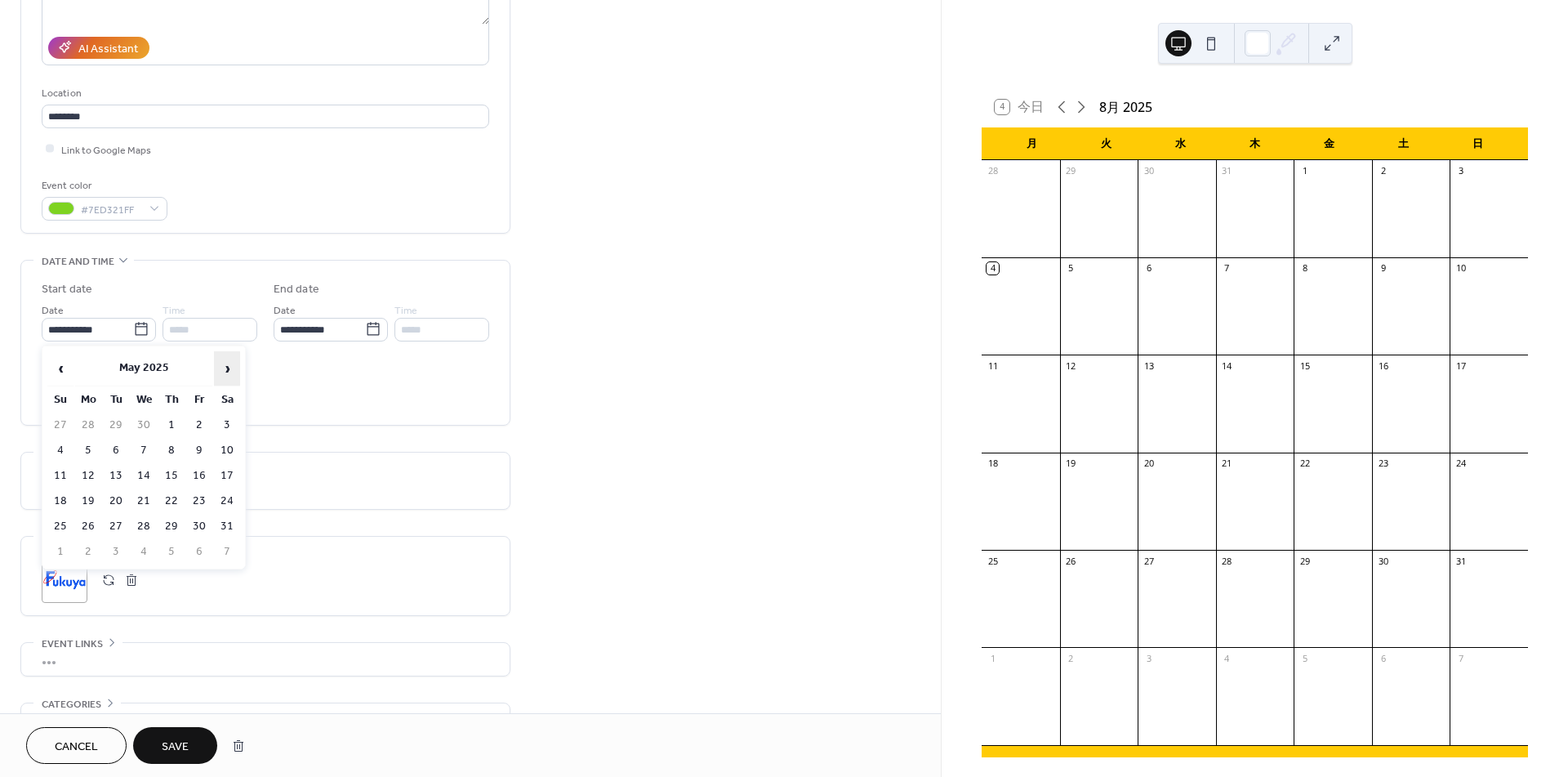 click on "›" at bounding box center [227, 368] 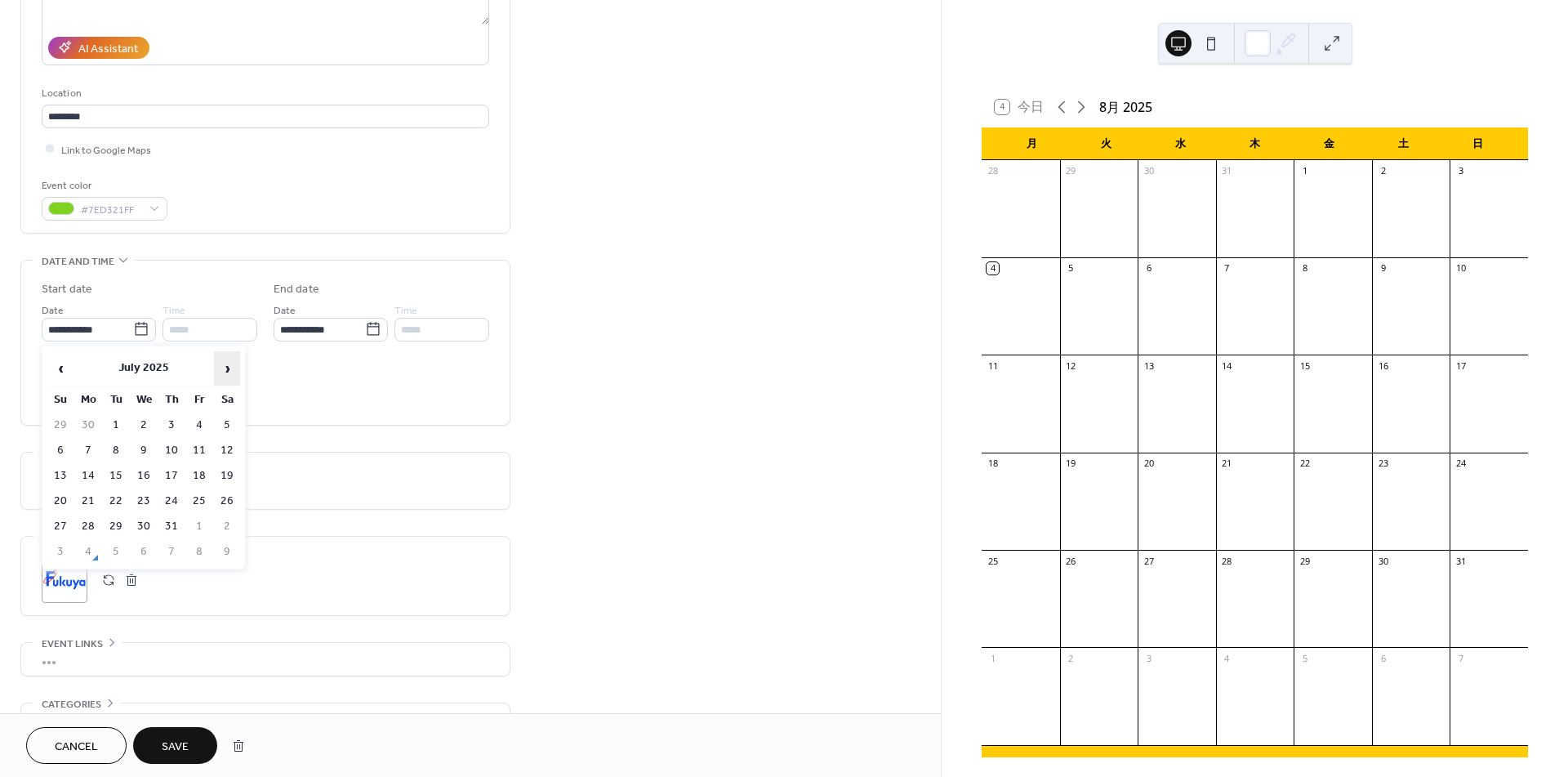 click on "›" at bounding box center [227, 368] 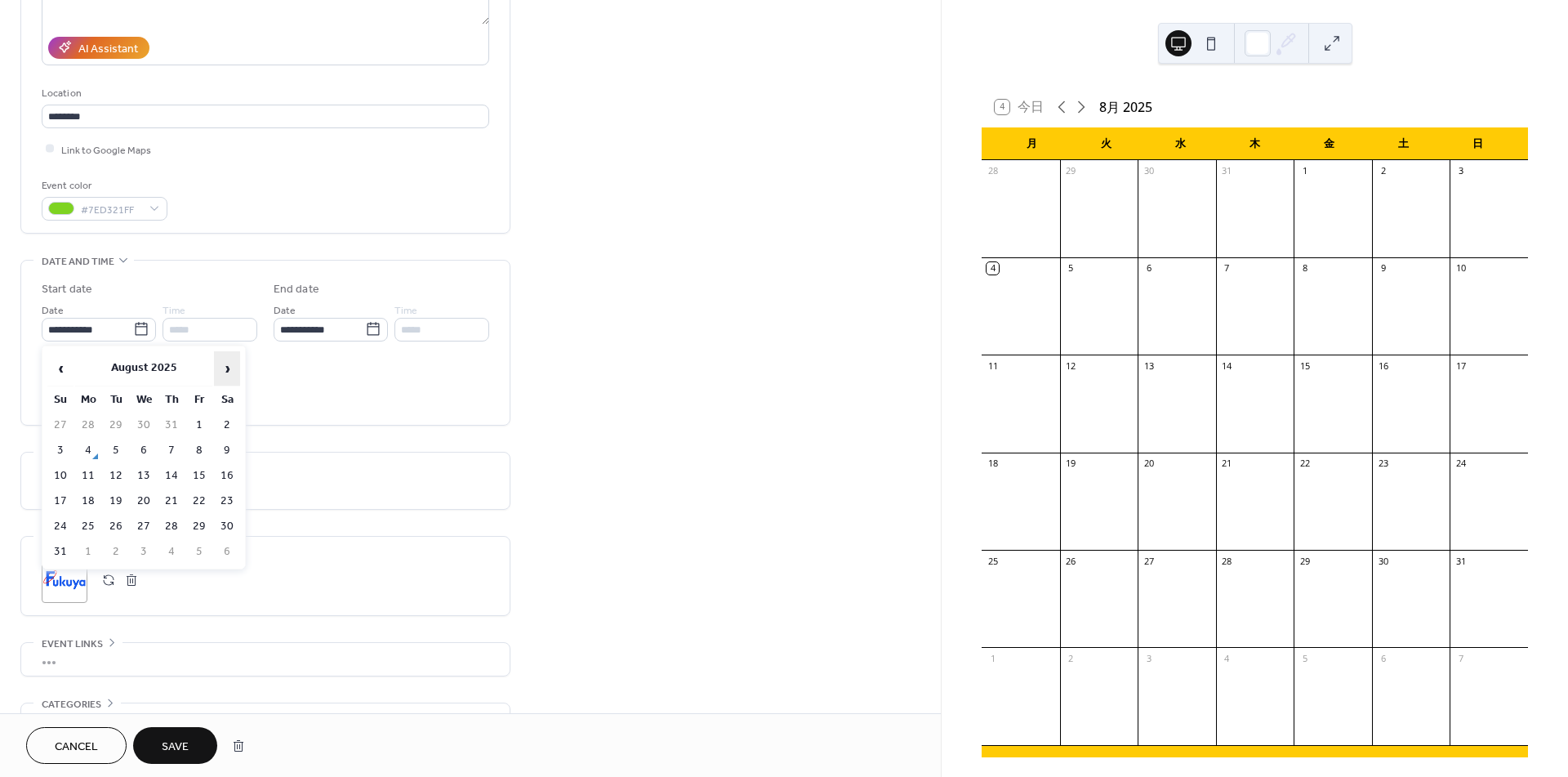 click on "›" at bounding box center [227, 368] 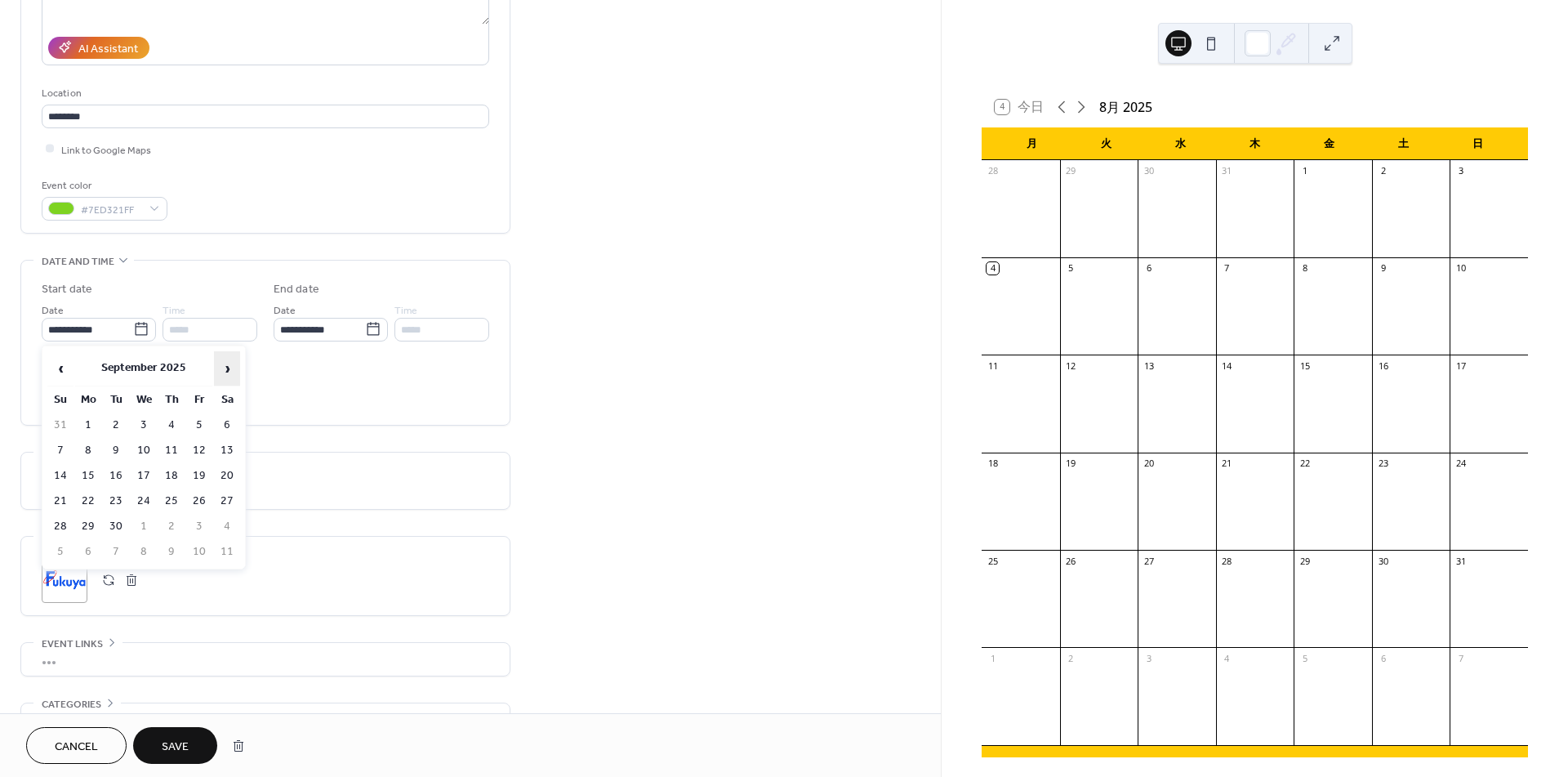 click on "›" at bounding box center (227, 368) 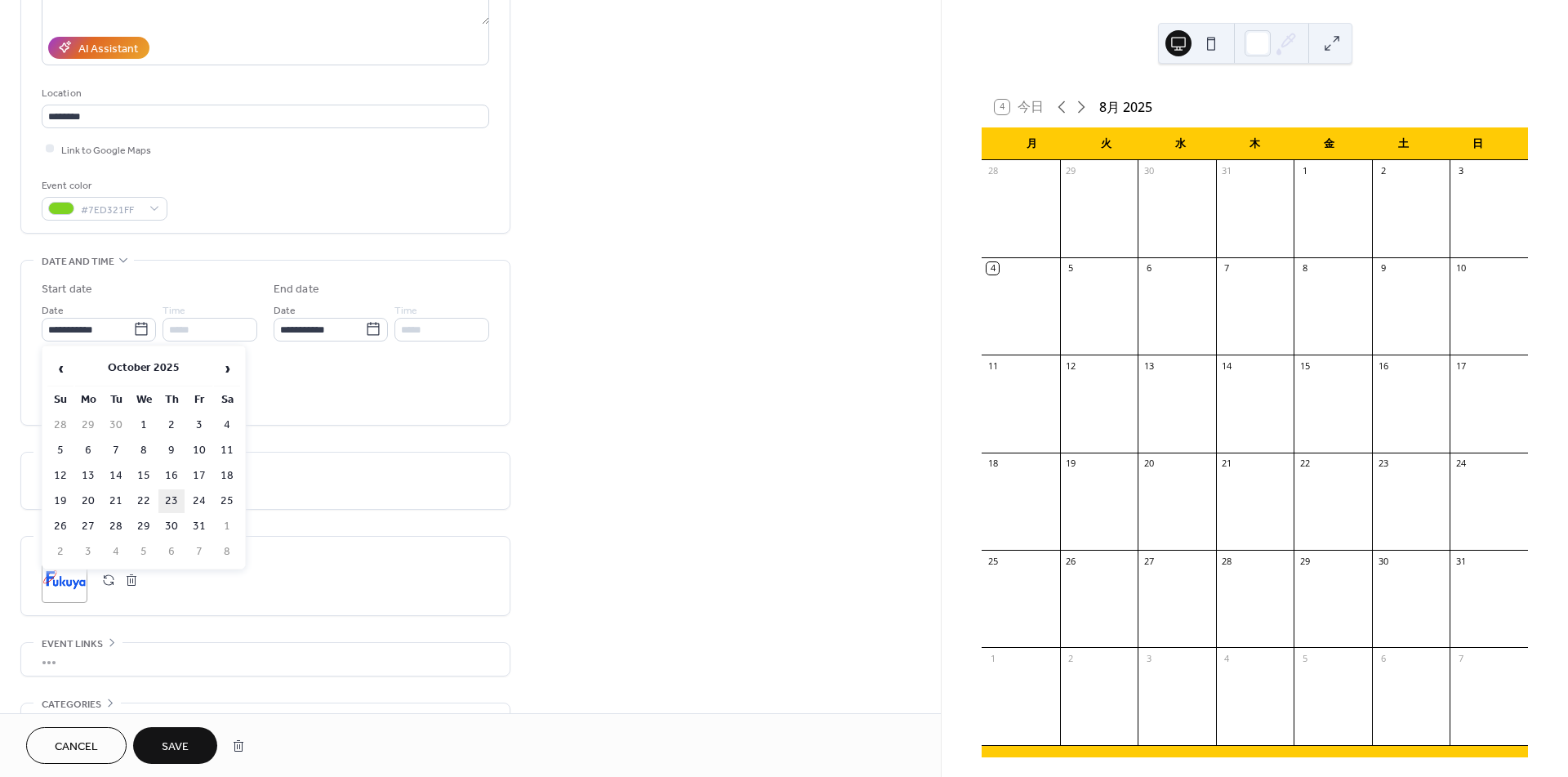 click on "23" at bounding box center (172, 501) 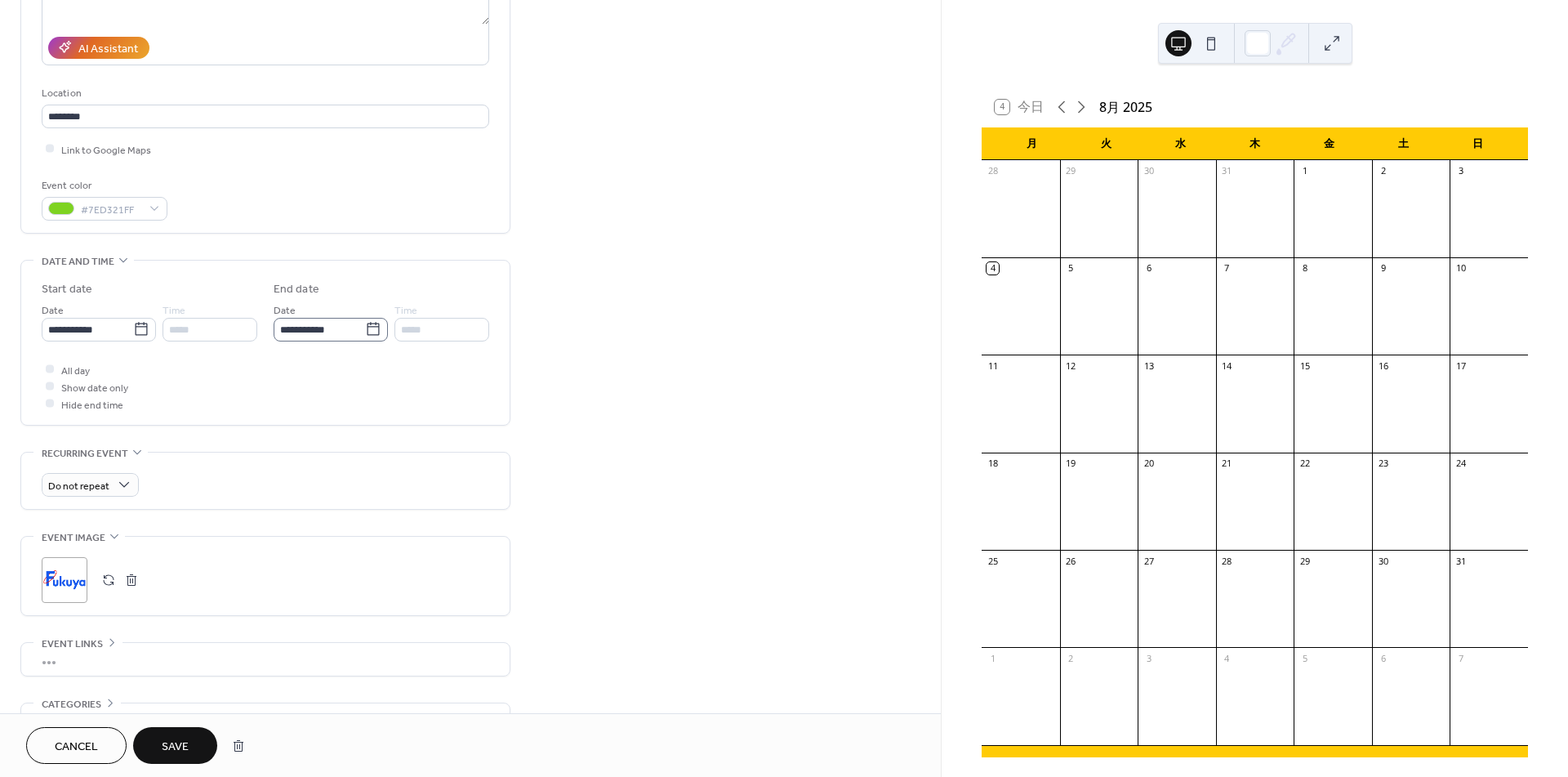 click 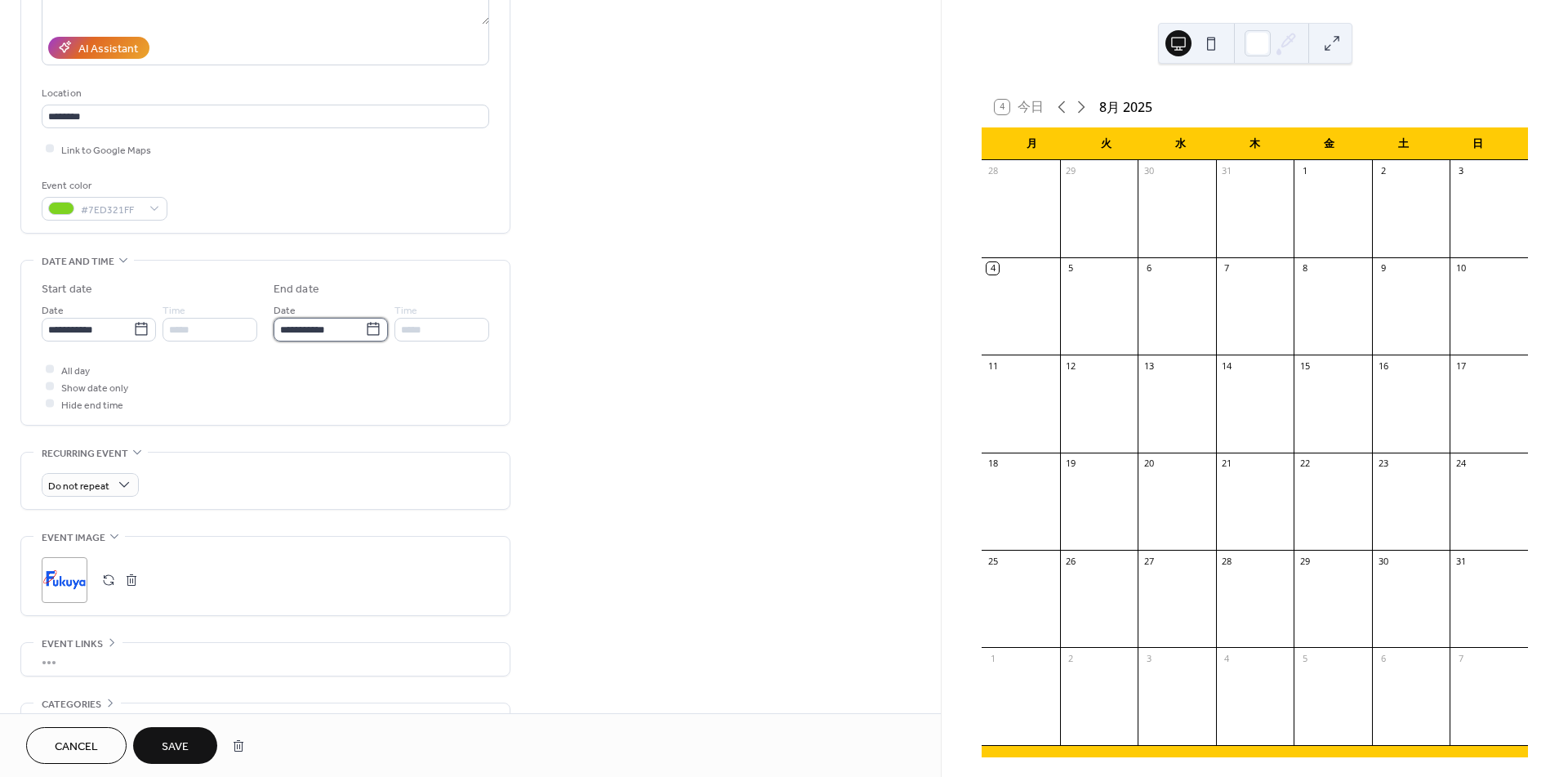 click on "**********" at bounding box center [319, 329] 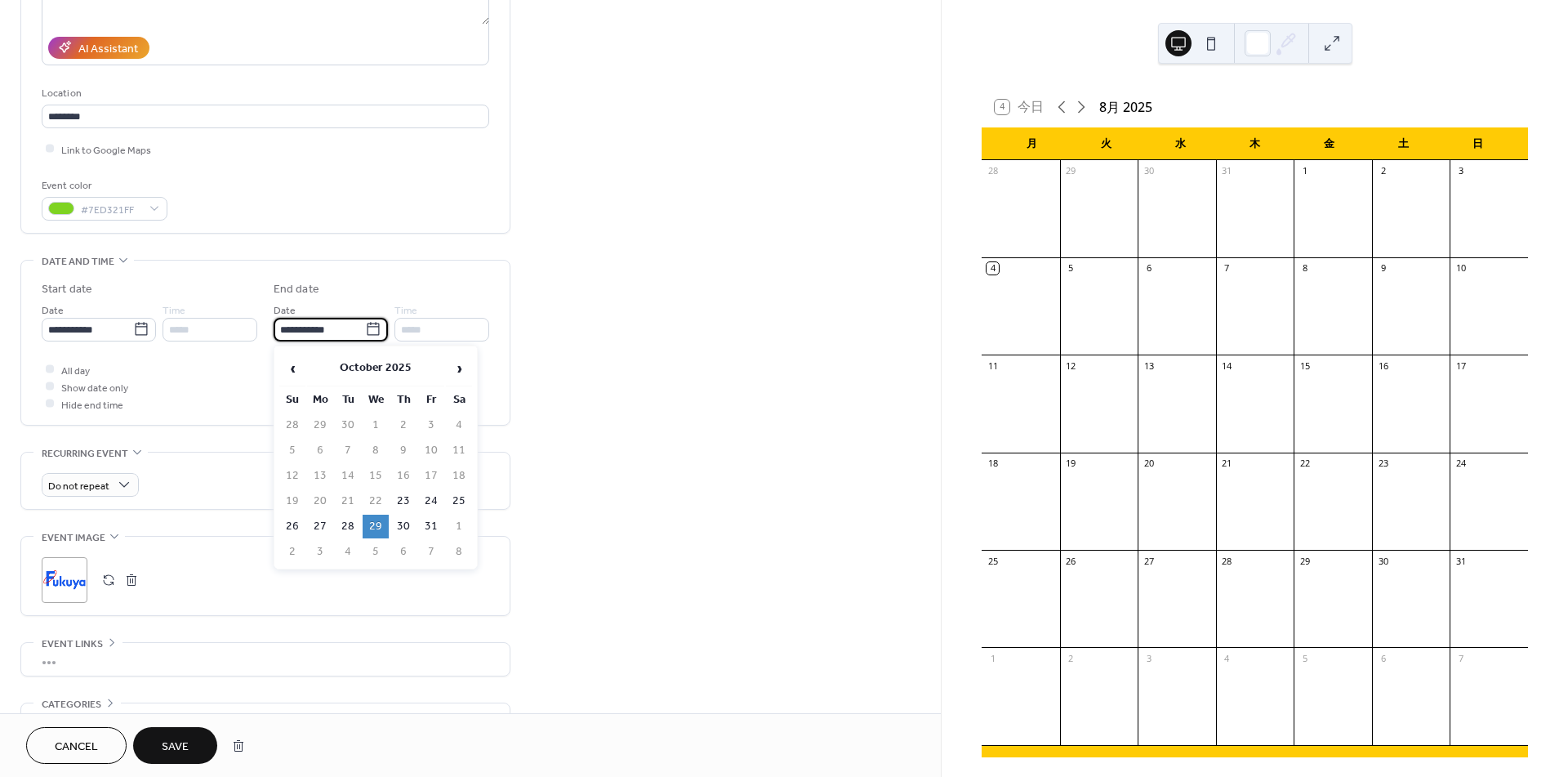 click on "**********" at bounding box center (470, 316) 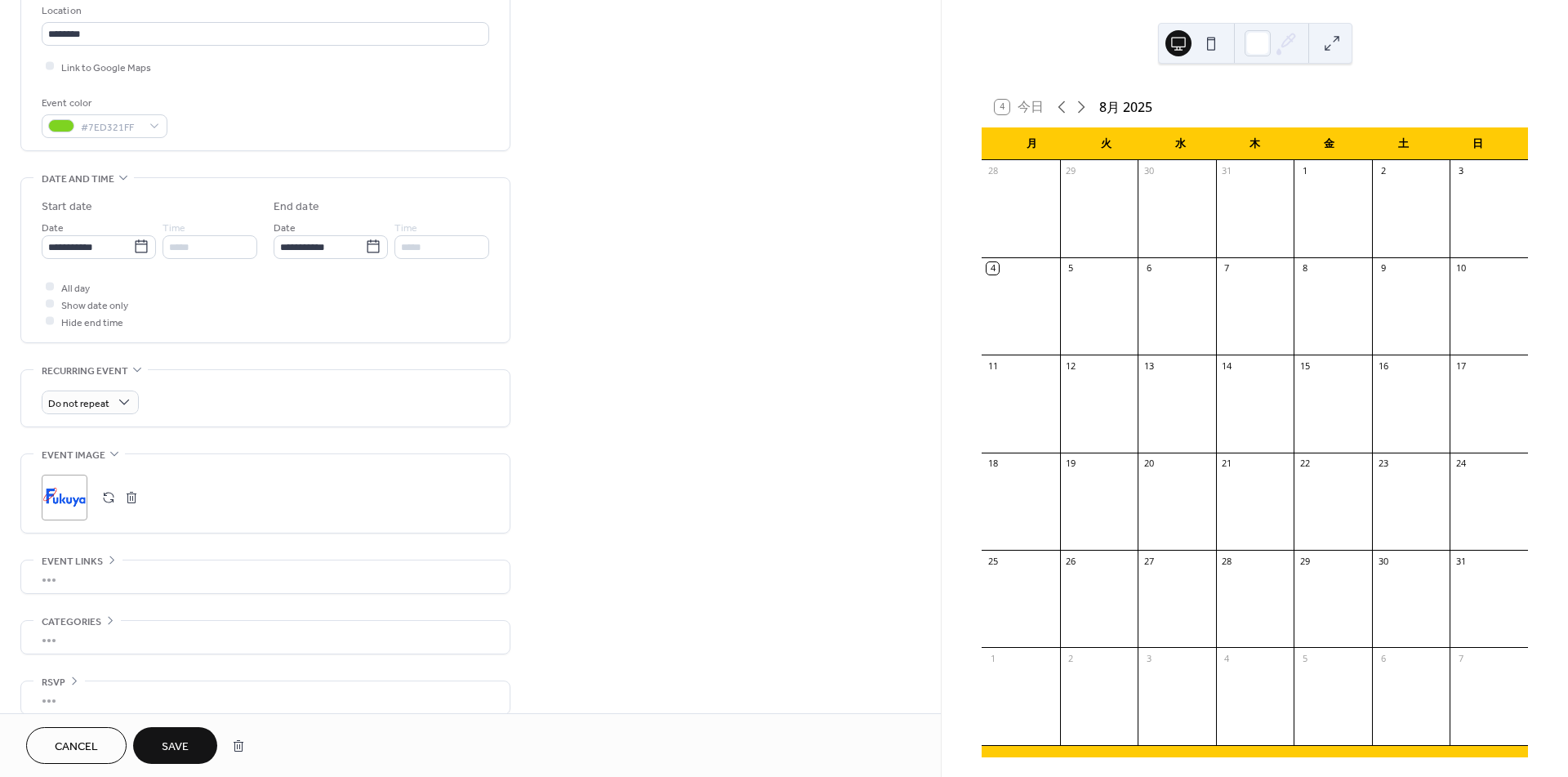 scroll, scrollTop: 373, scrollLeft: 0, axis: vertical 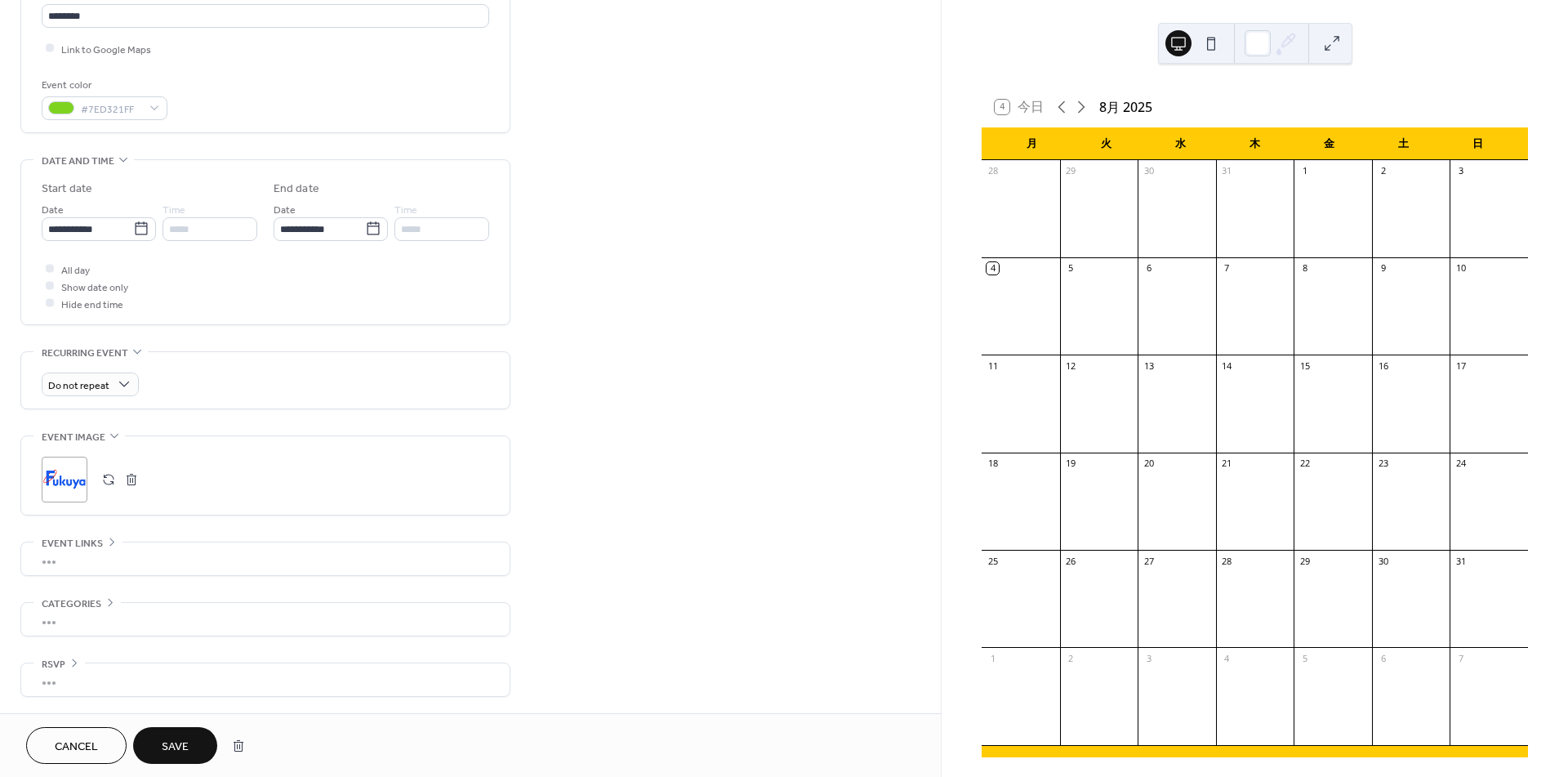 click on "Save" at bounding box center [175, 747] 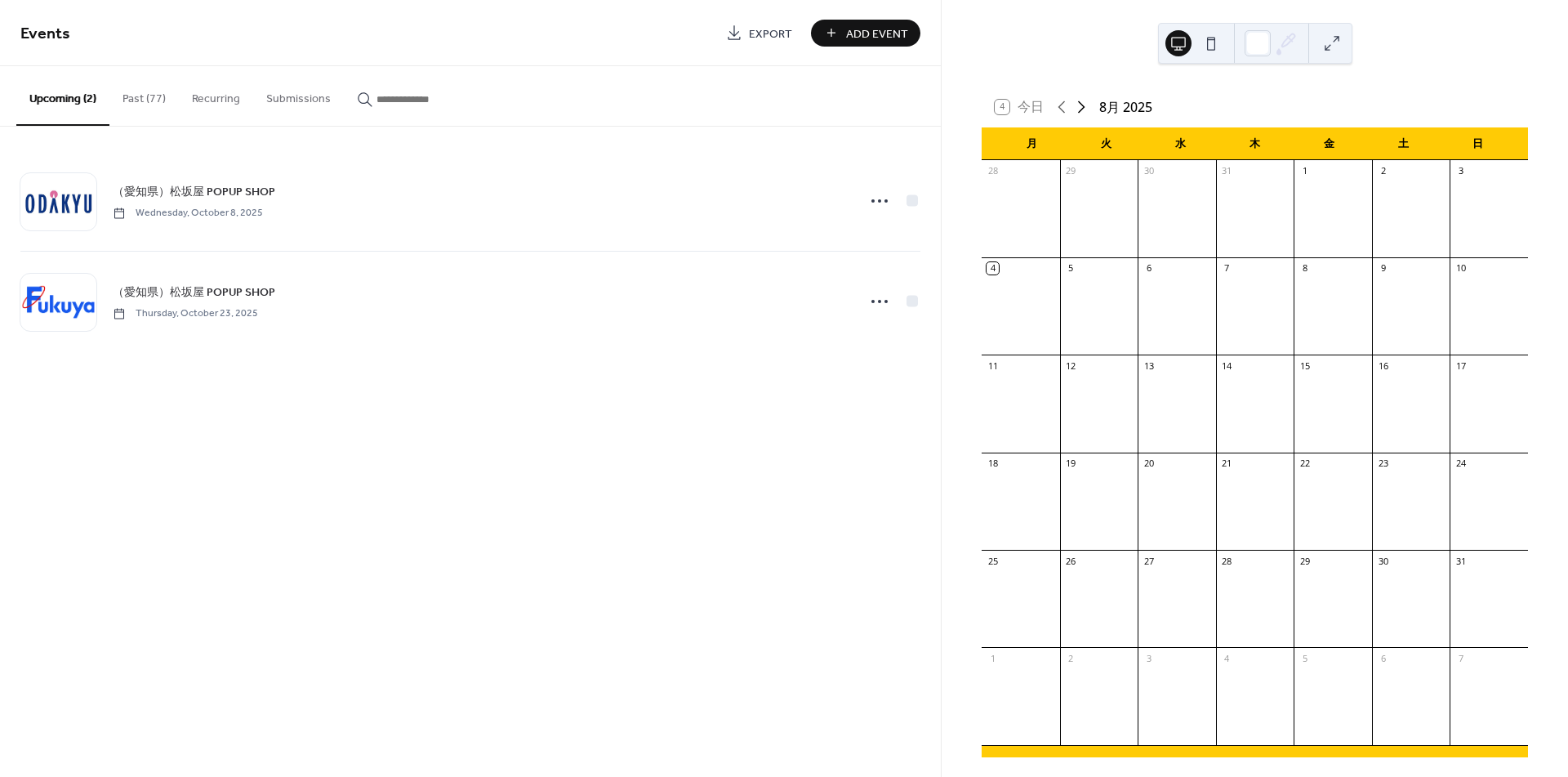 click 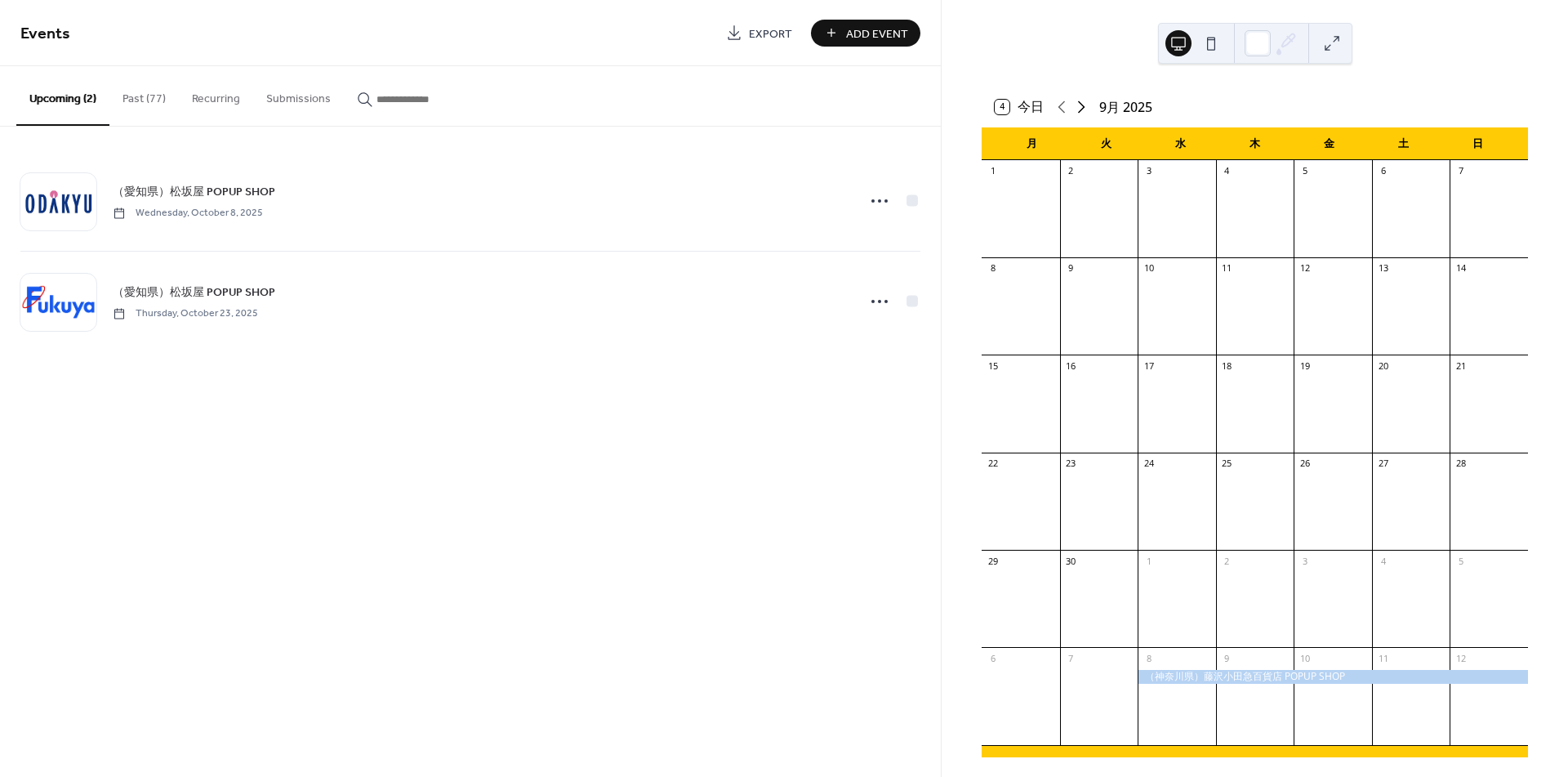 click 